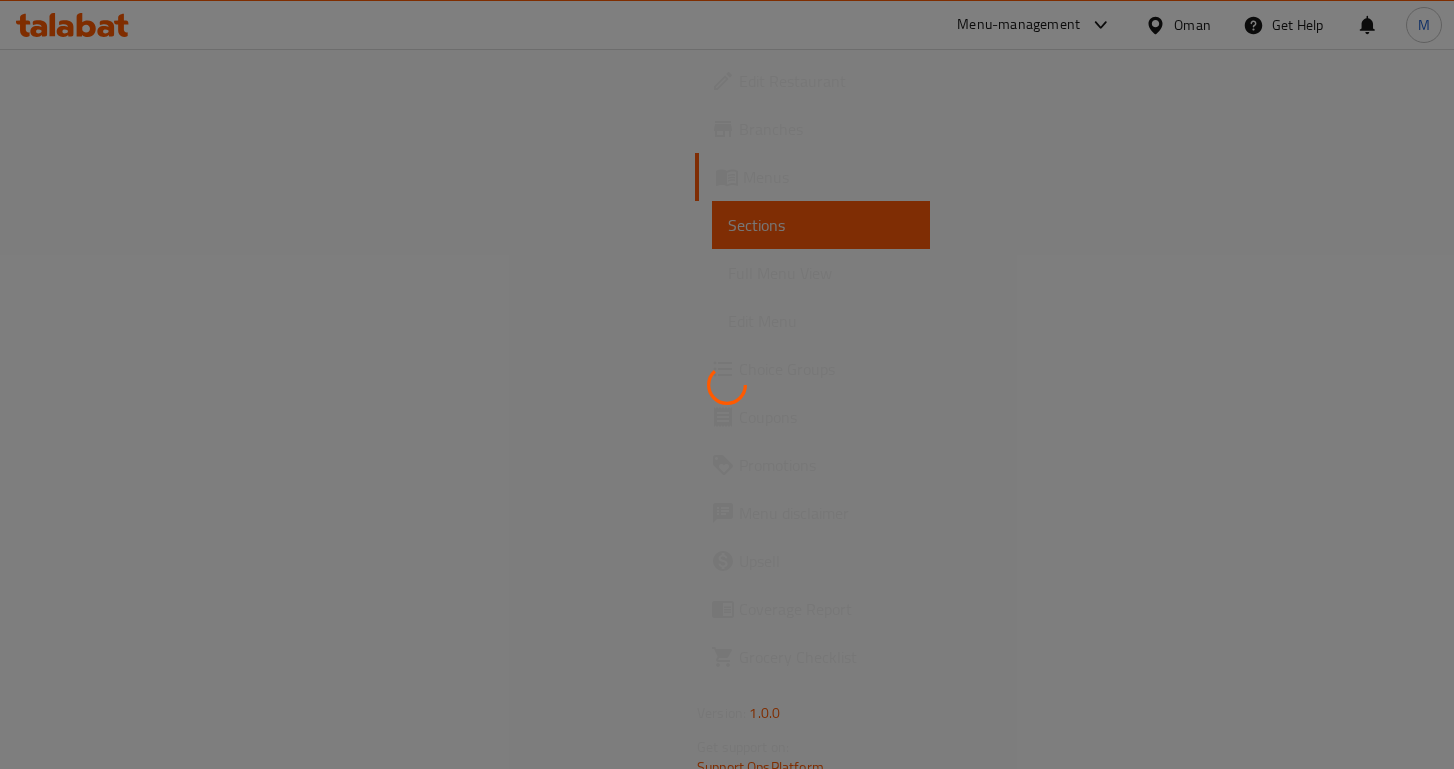 scroll, scrollTop: 0, scrollLeft: 0, axis: both 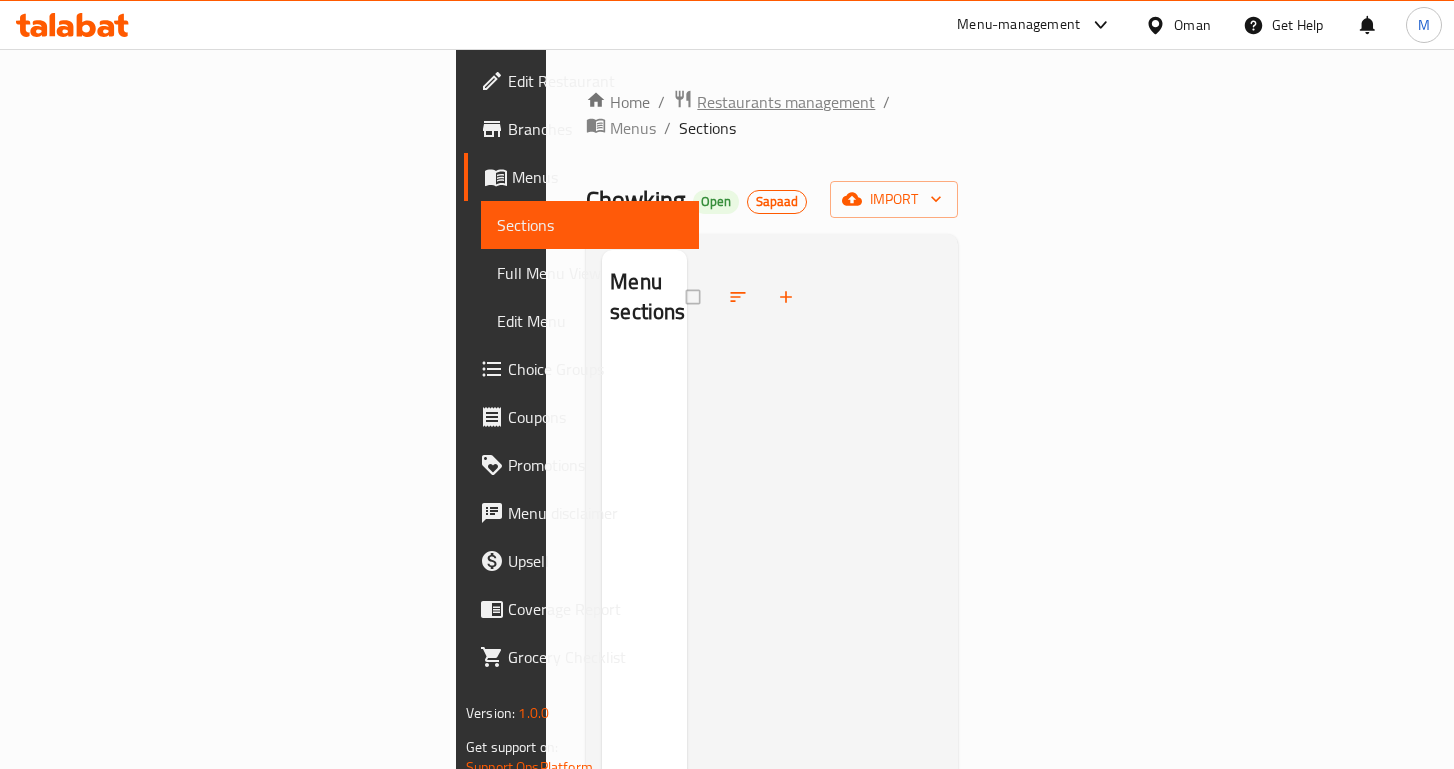 click on "Restaurants management" at bounding box center (786, 102) 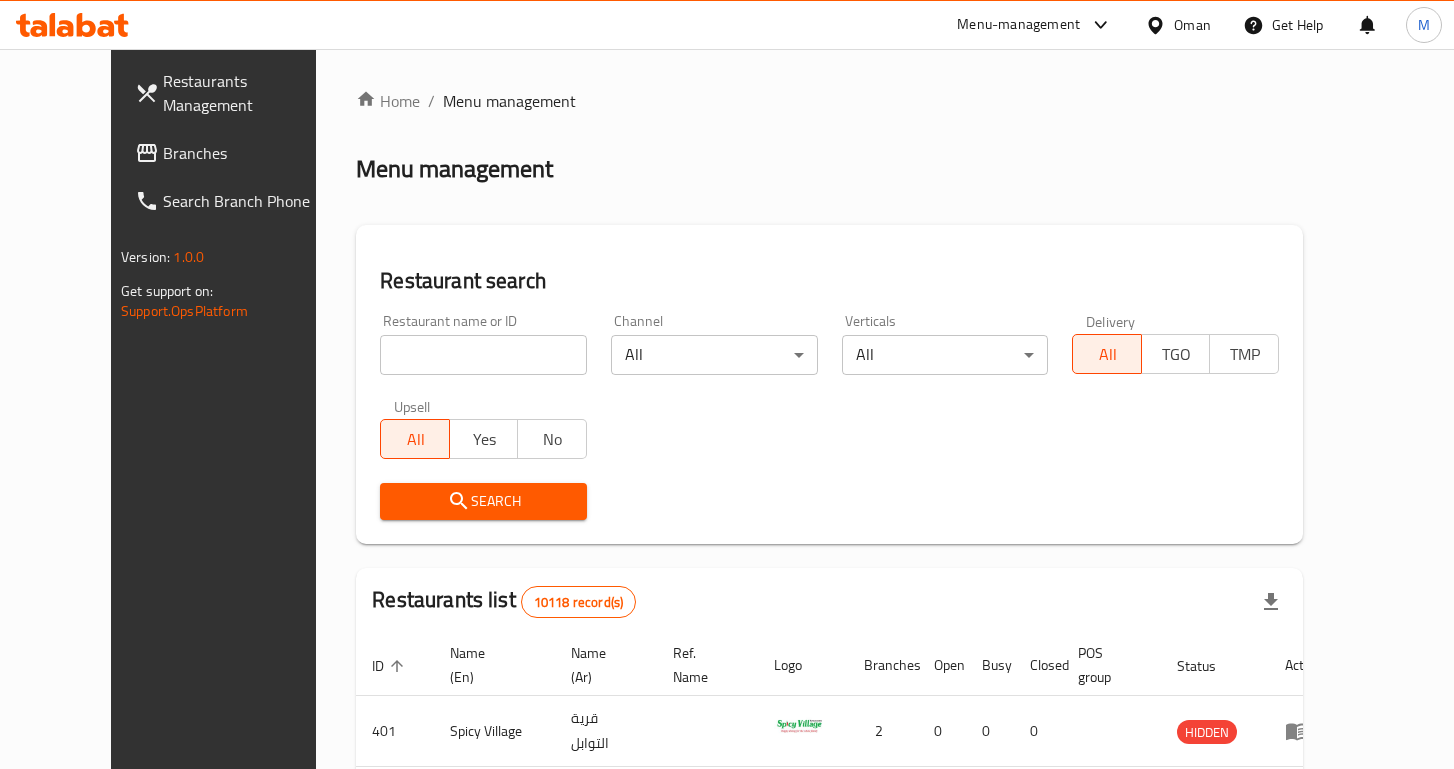 click at bounding box center [727, 384] 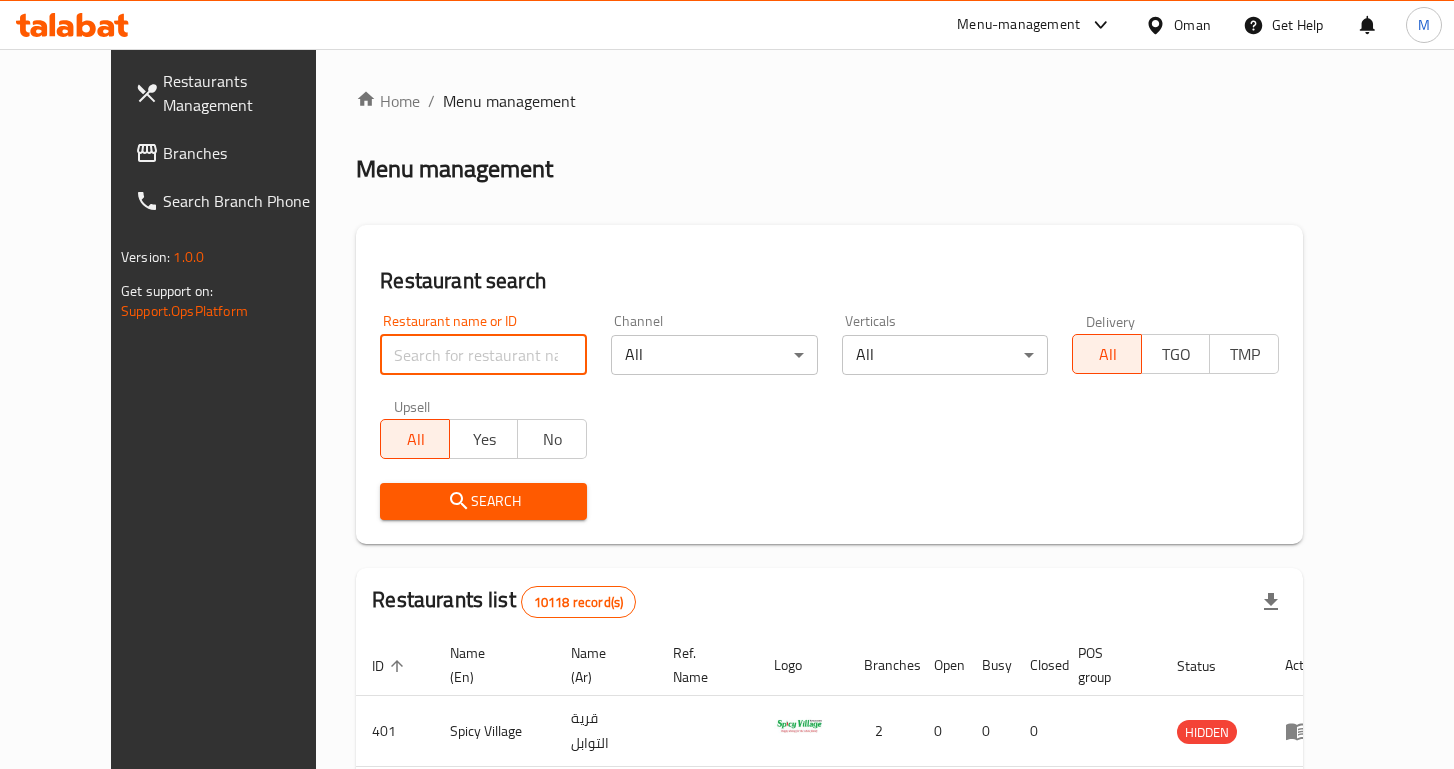 type on "v" 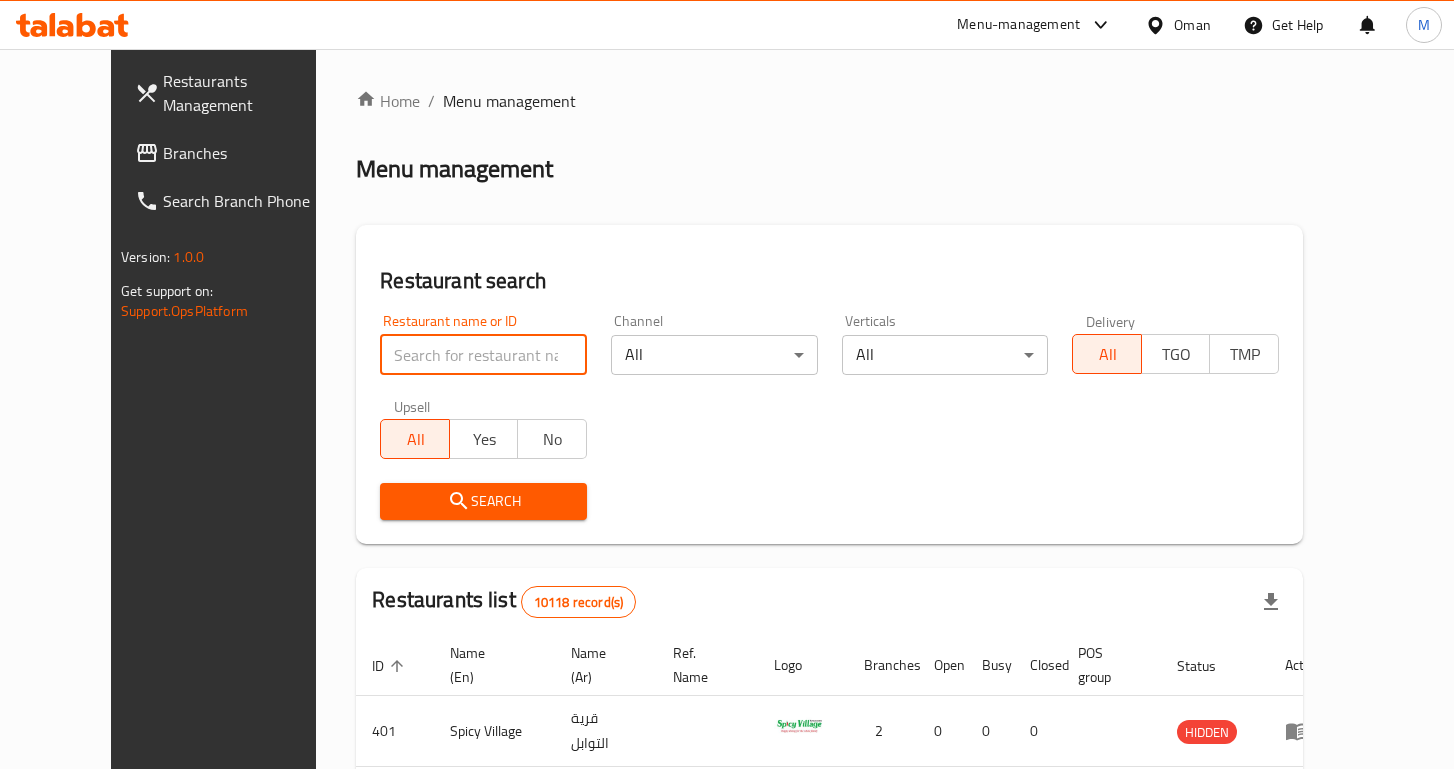 type on "m" 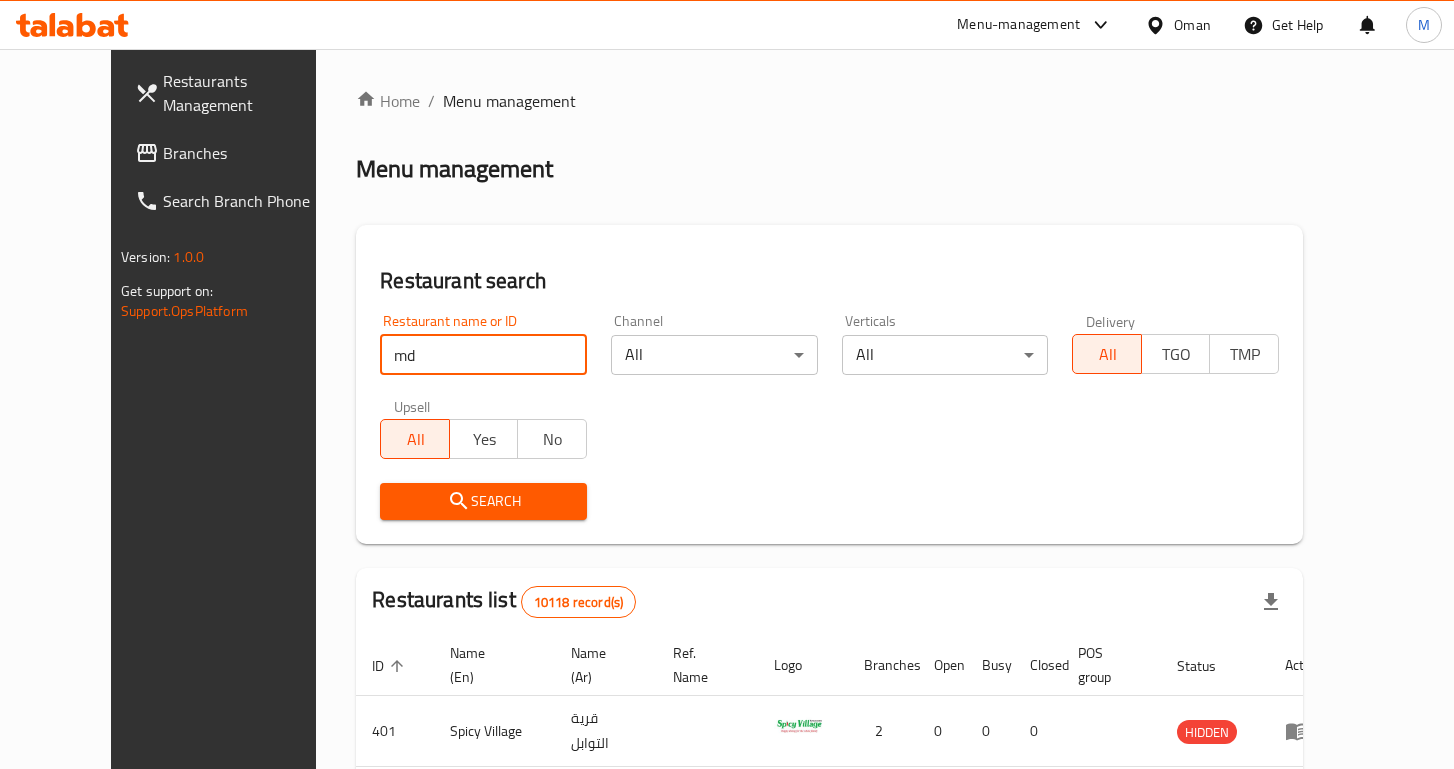 type on "m" 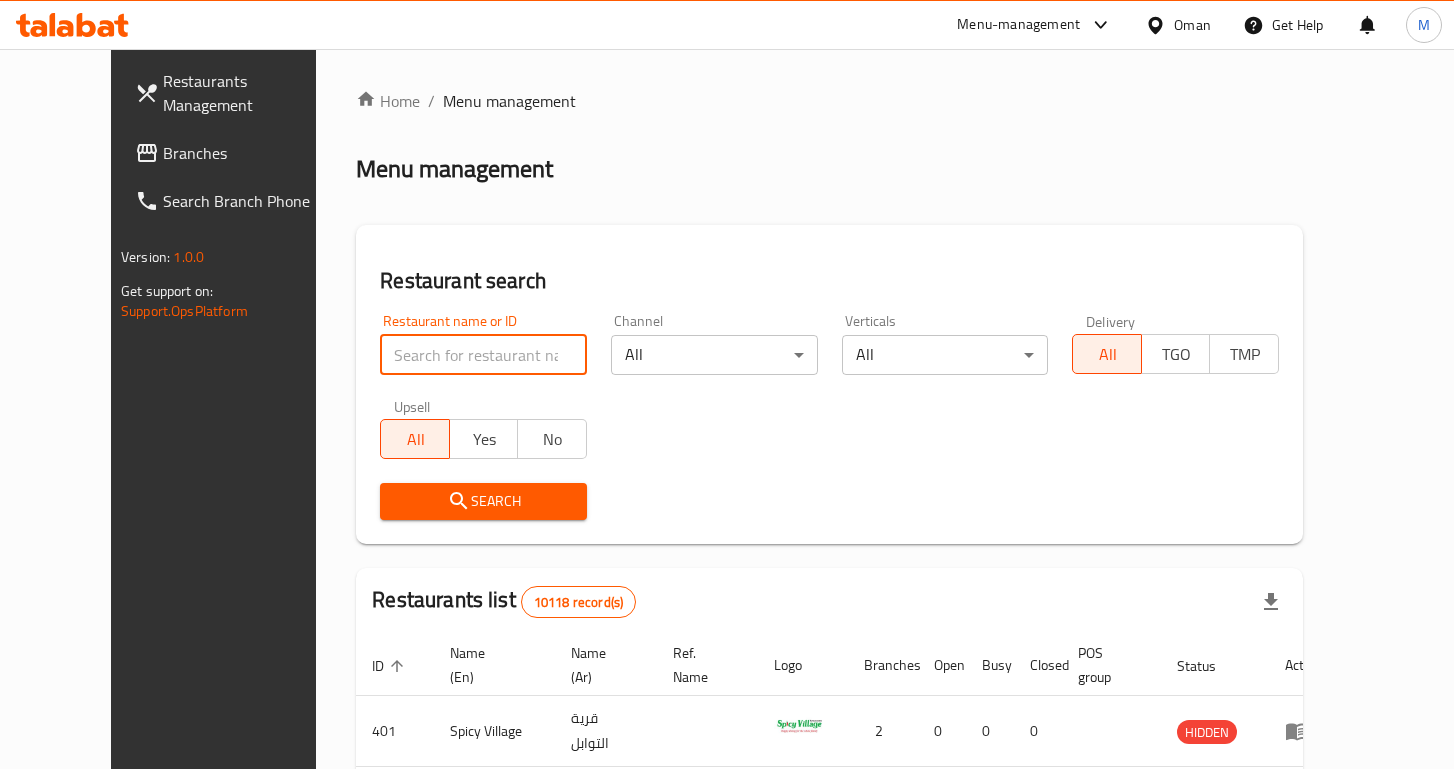 type on "o" 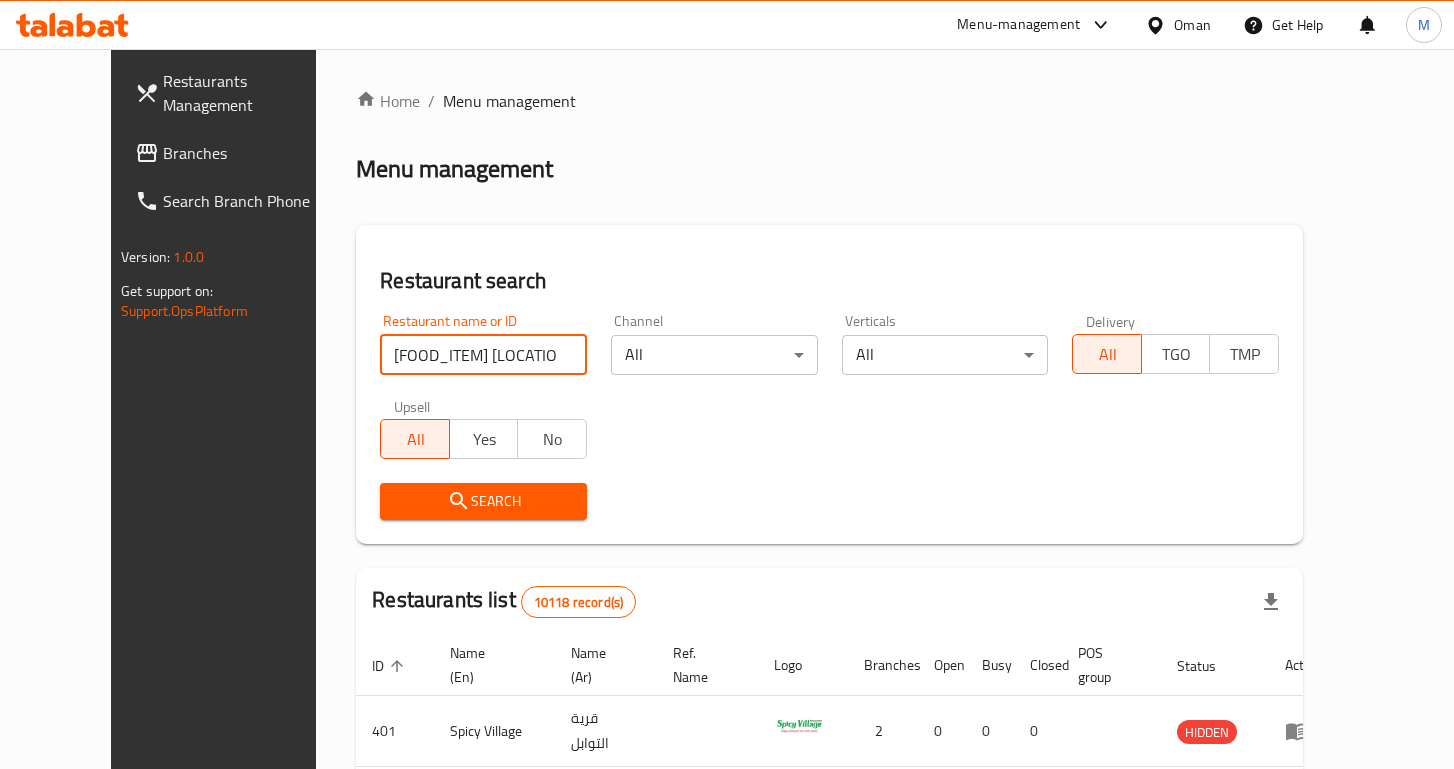 type on "[FOOD_ITEM] [LOCATION]" 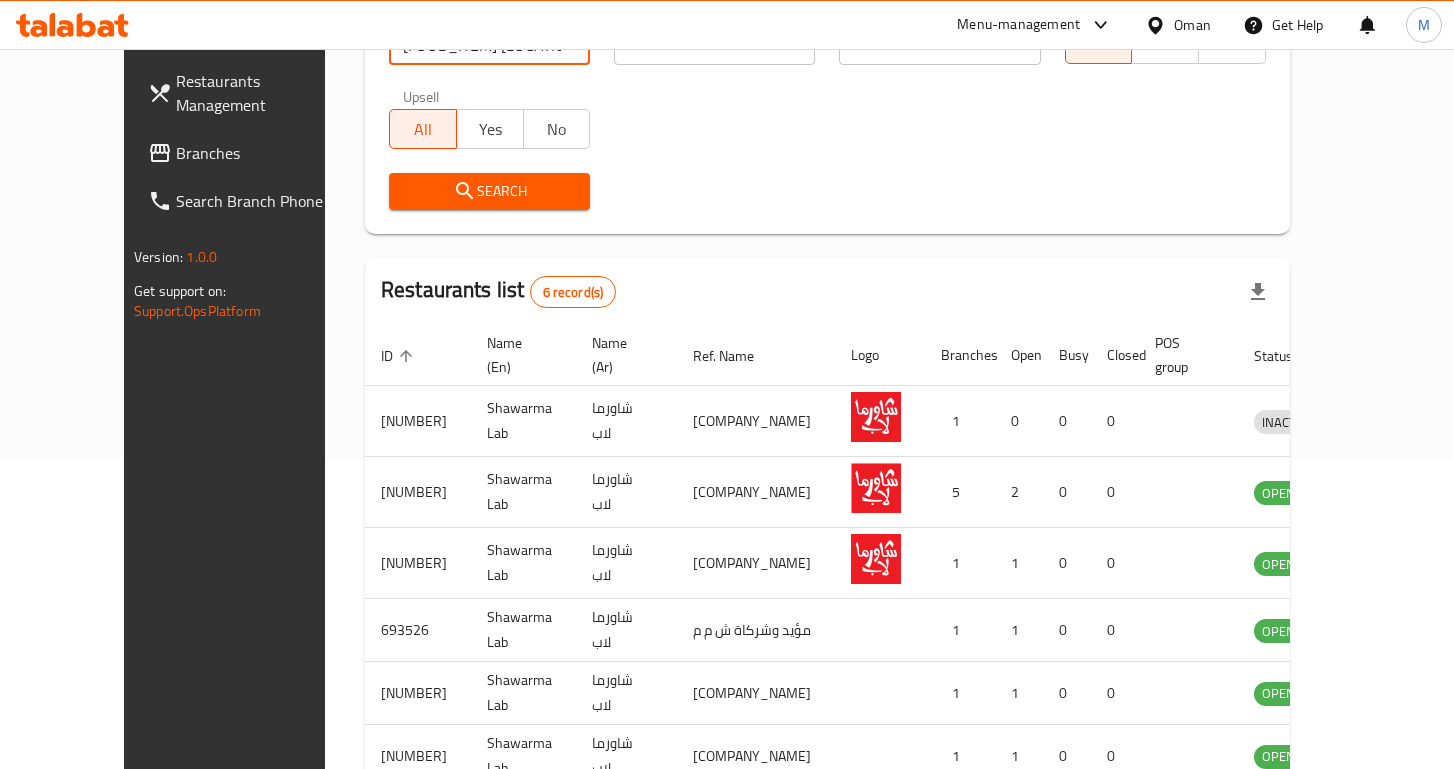 scroll, scrollTop: 461, scrollLeft: 0, axis: vertical 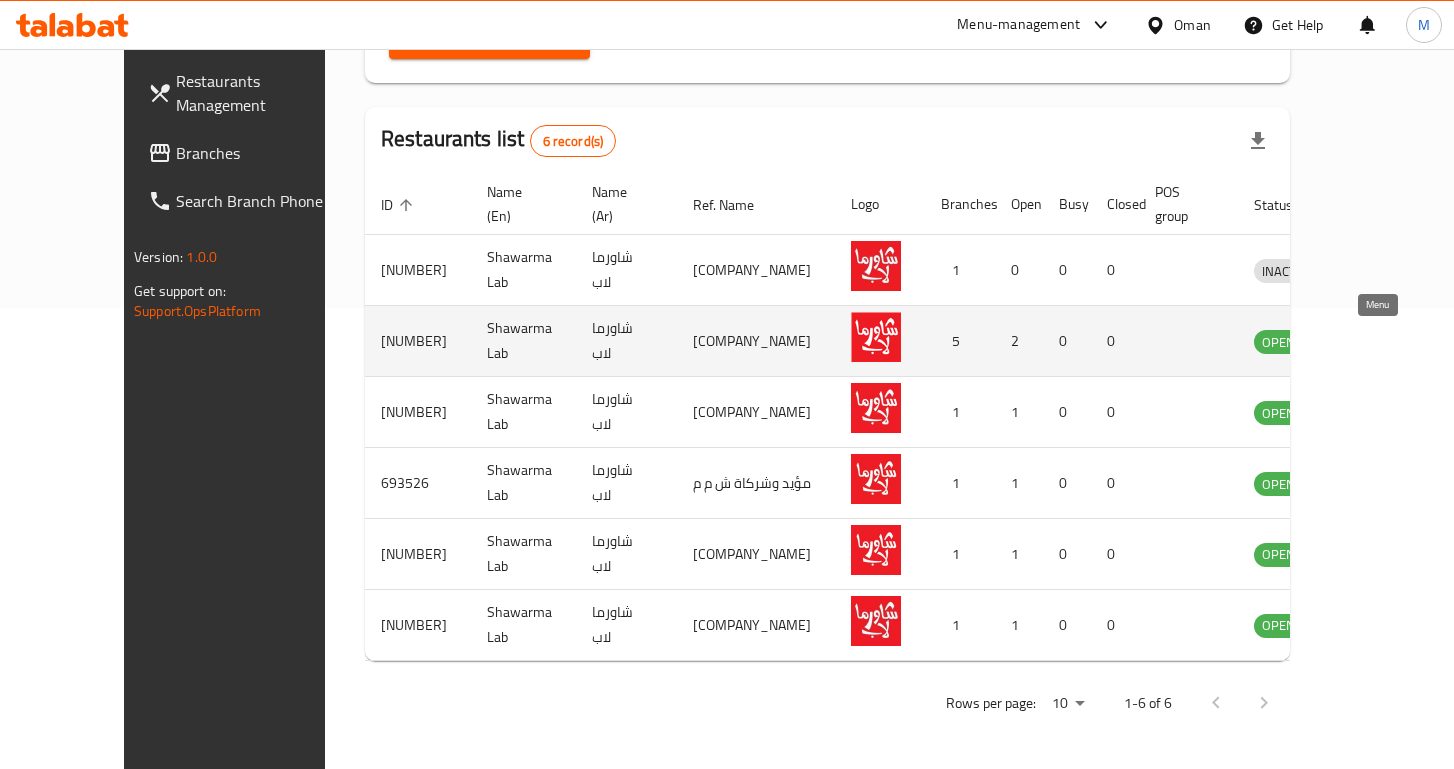 click at bounding box center (1380, 341) 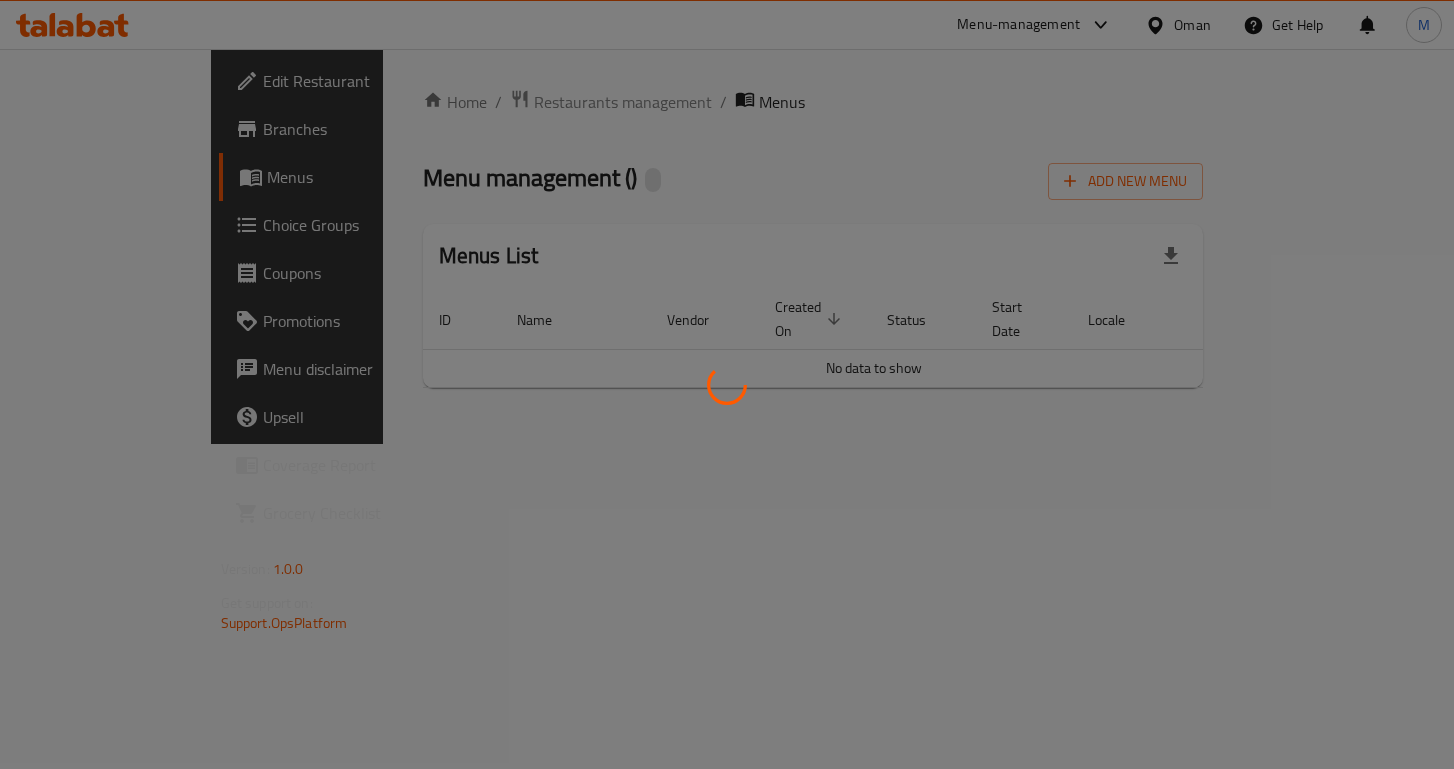 scroll, scrollTop: 0, scrollLeft: 0, axis: both 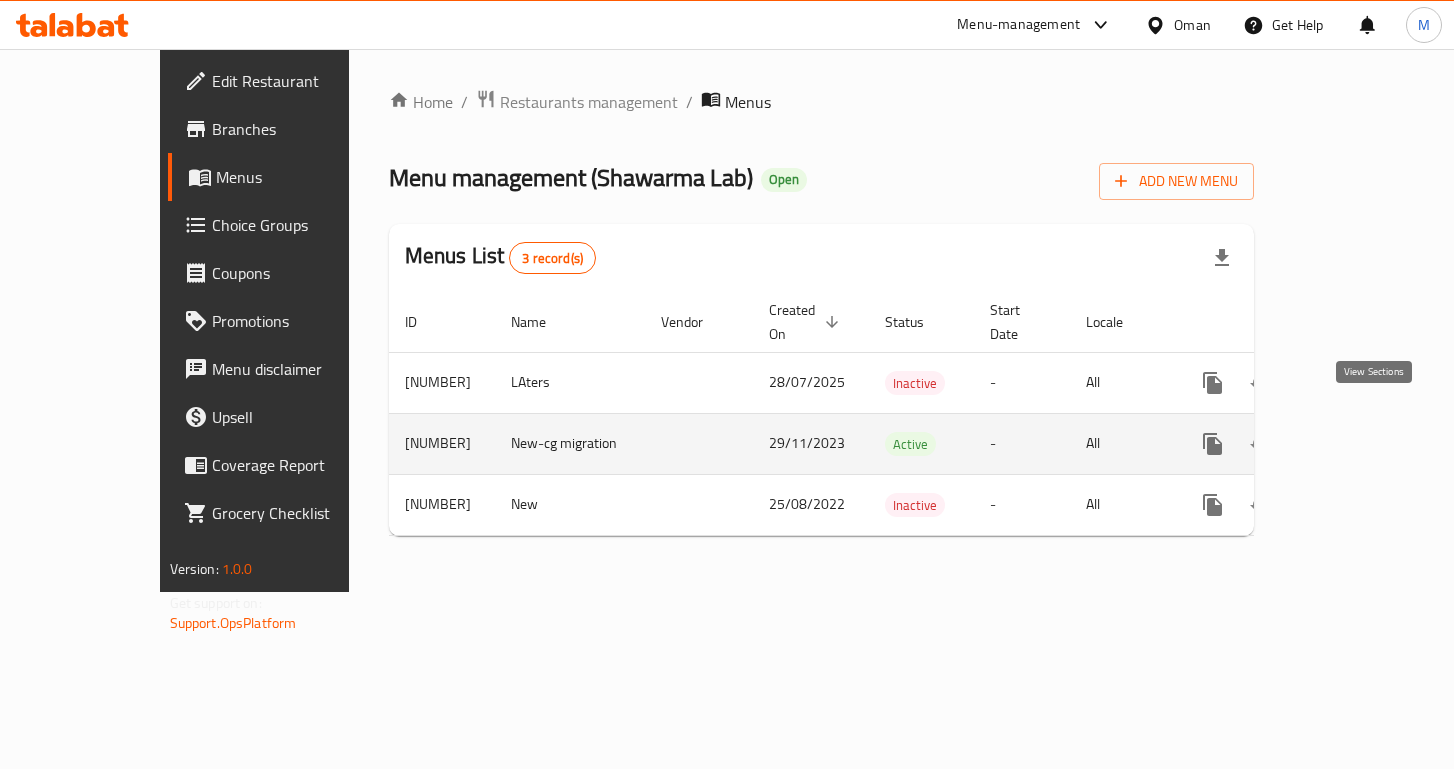click 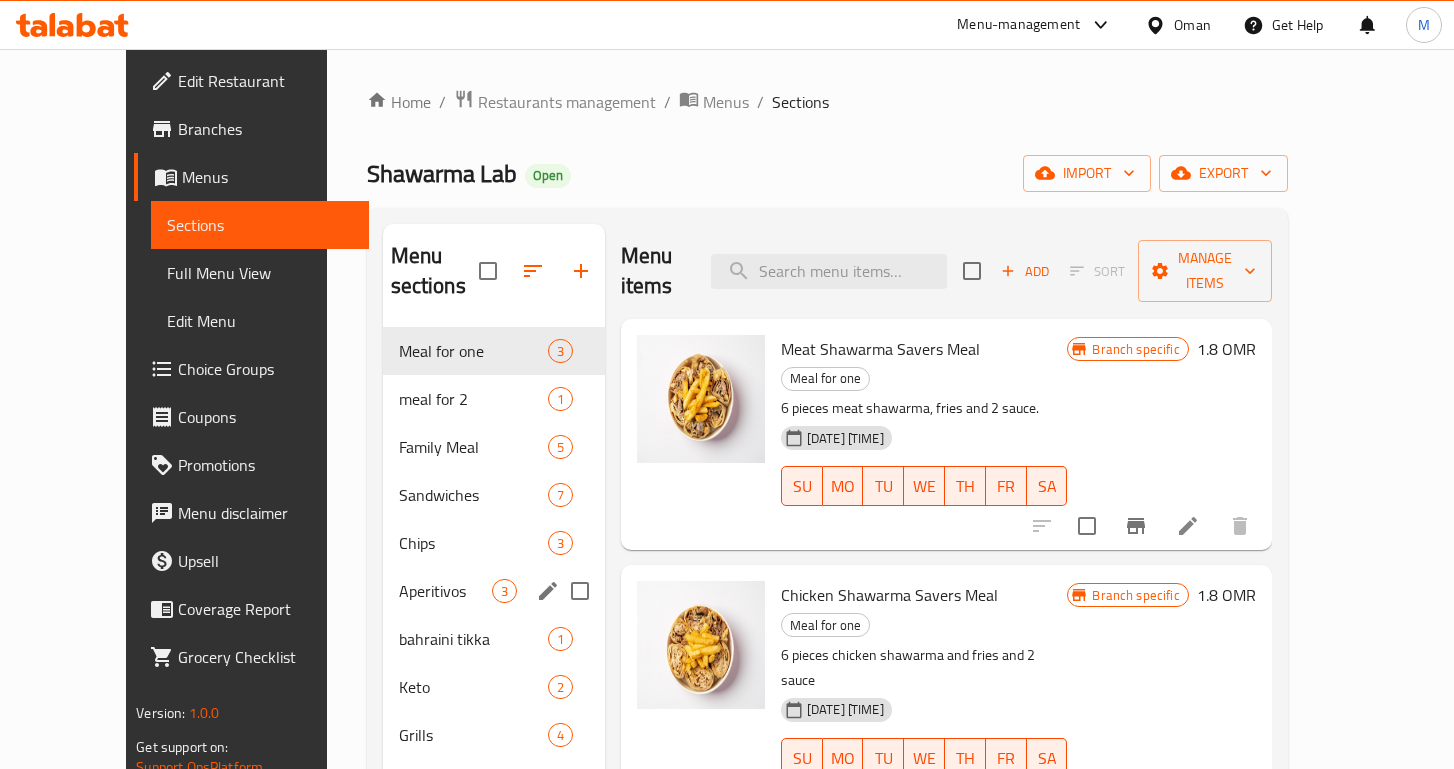 click on "Aperitivos 3" at bounding box center (494, 591) 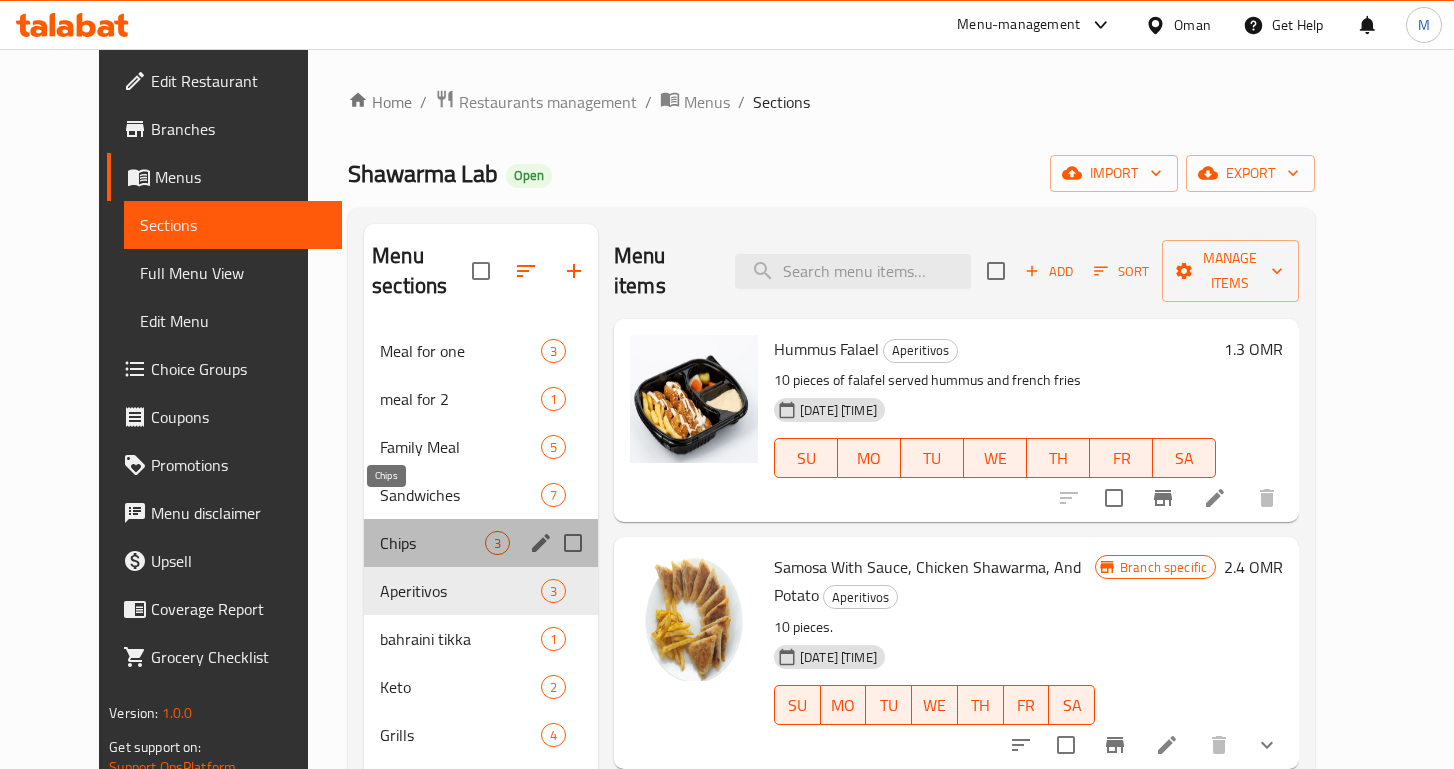 click on "Chips" at bounding box center [432, 543] 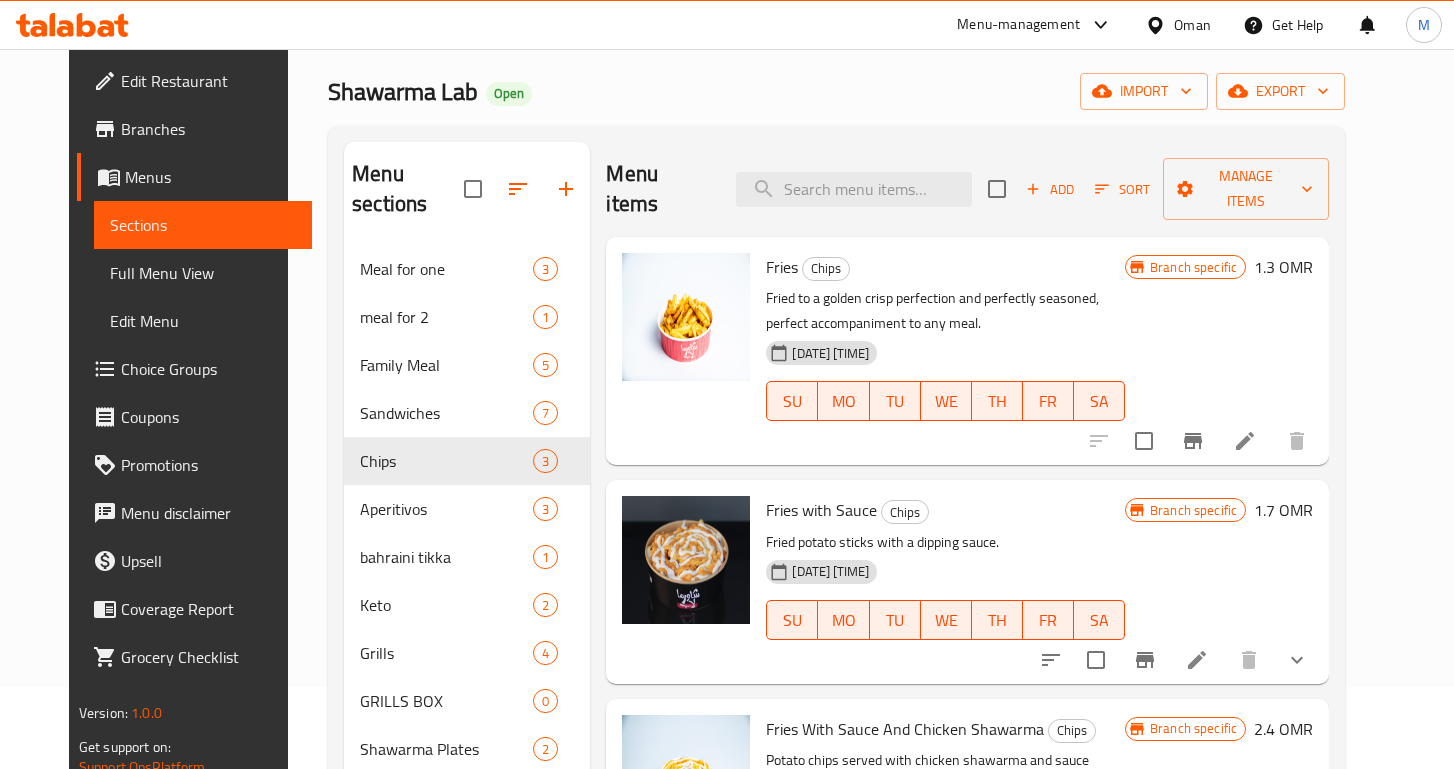 scroll, scrollTop: 111, scrollLeft: 0, axis: vertical 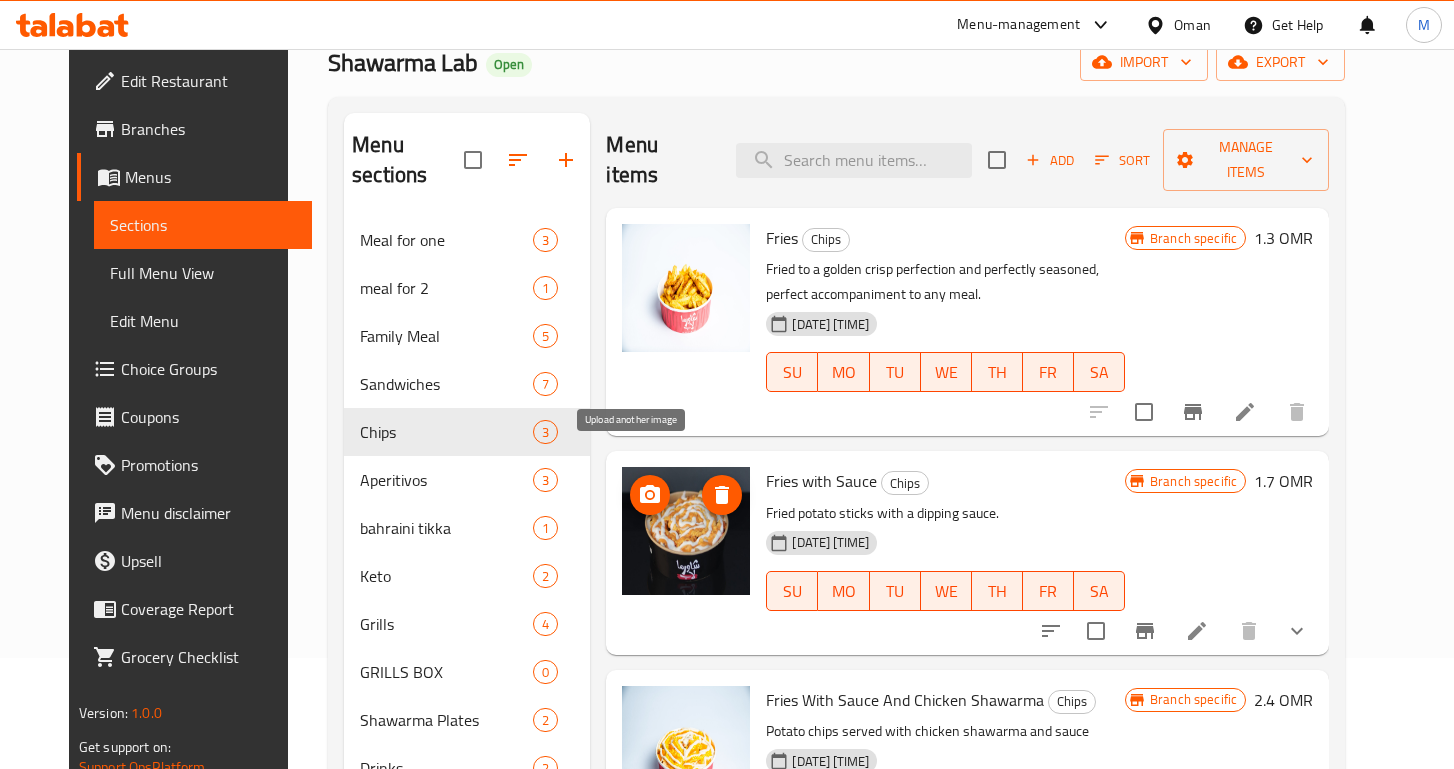 click 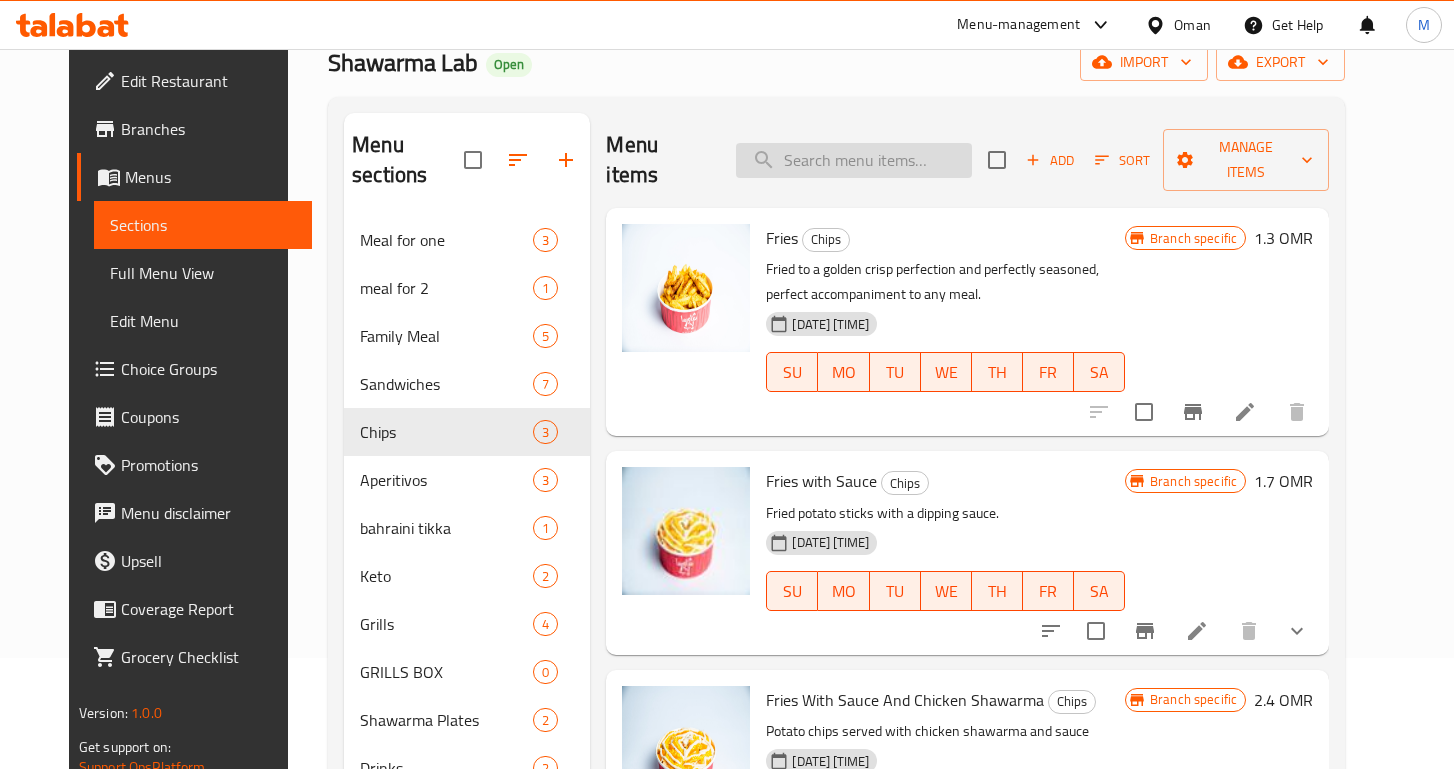 click at bounding box center (854, 160) 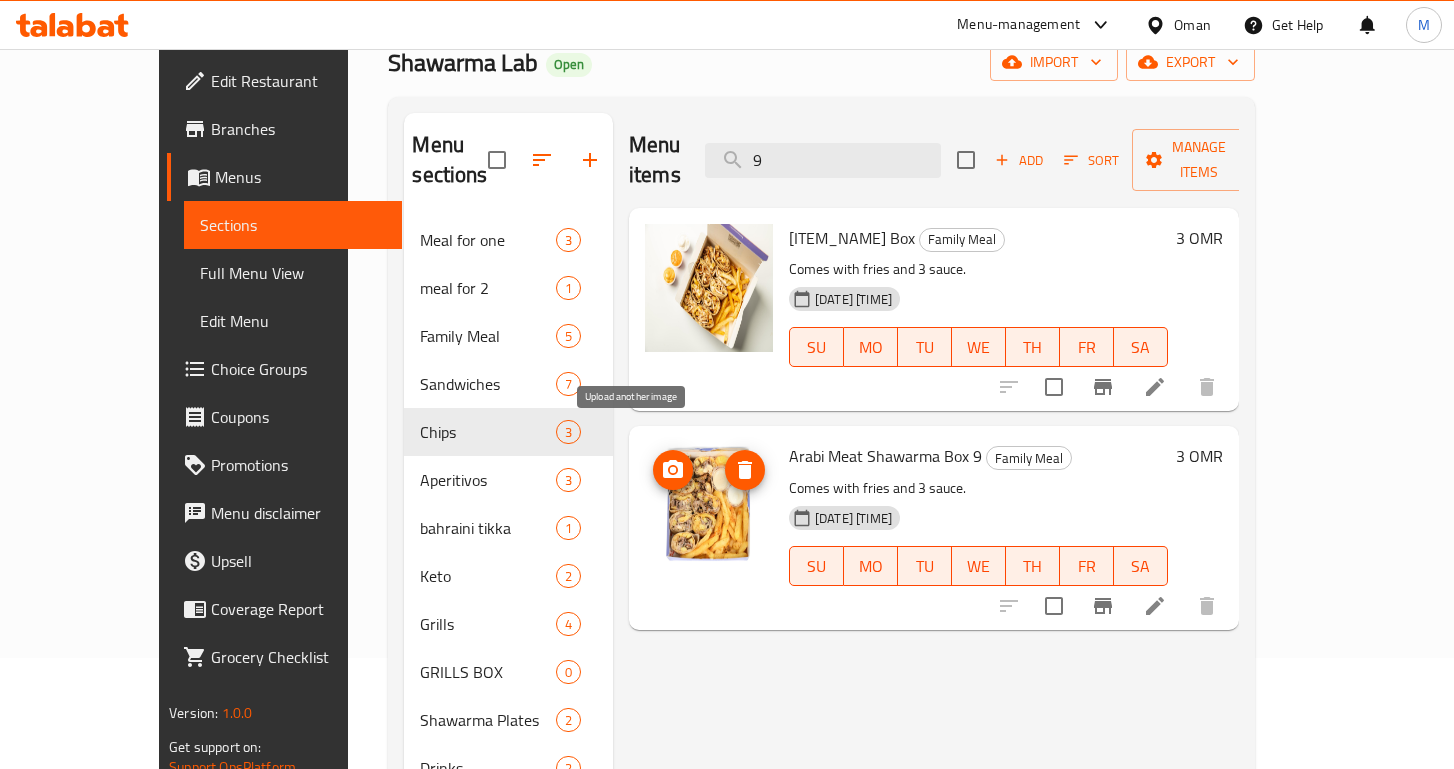 type on "9" 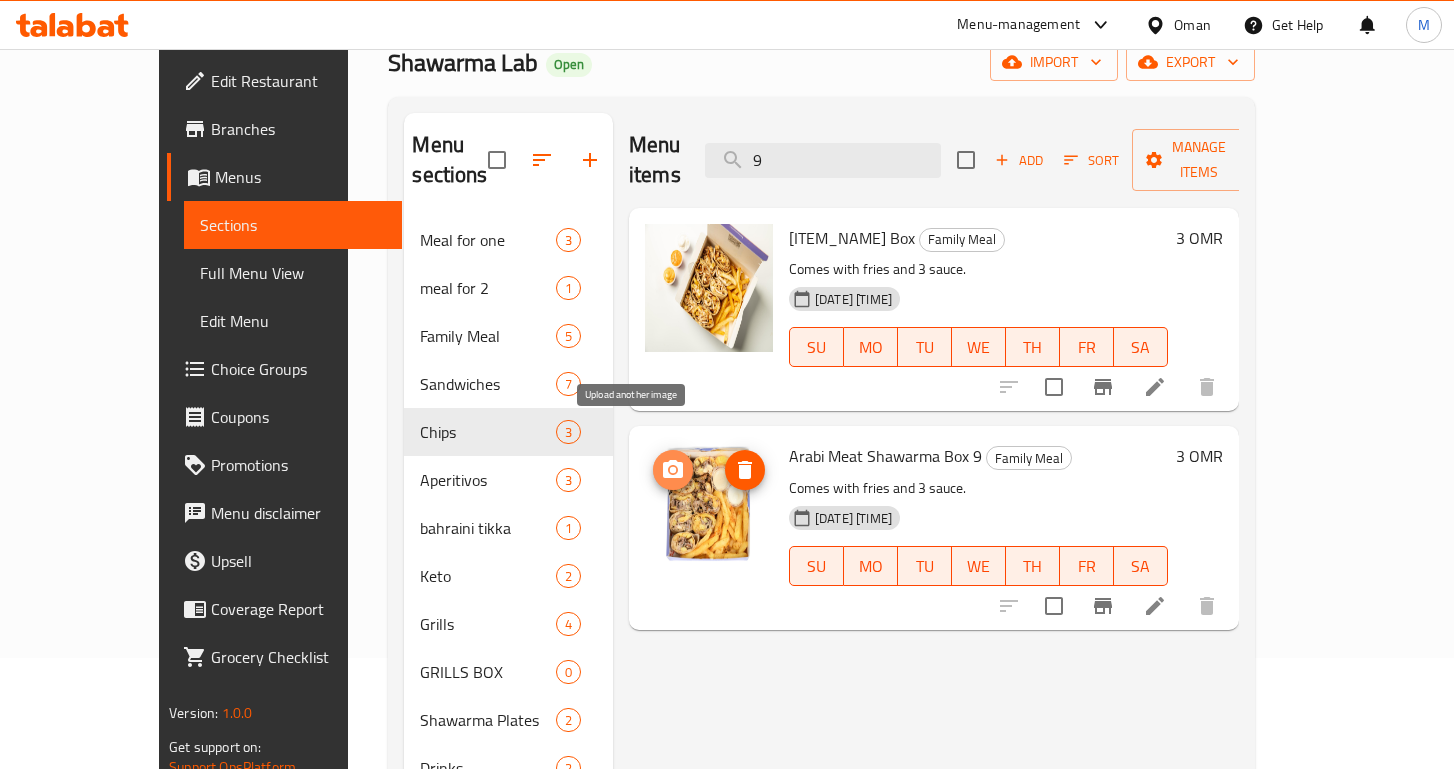 click 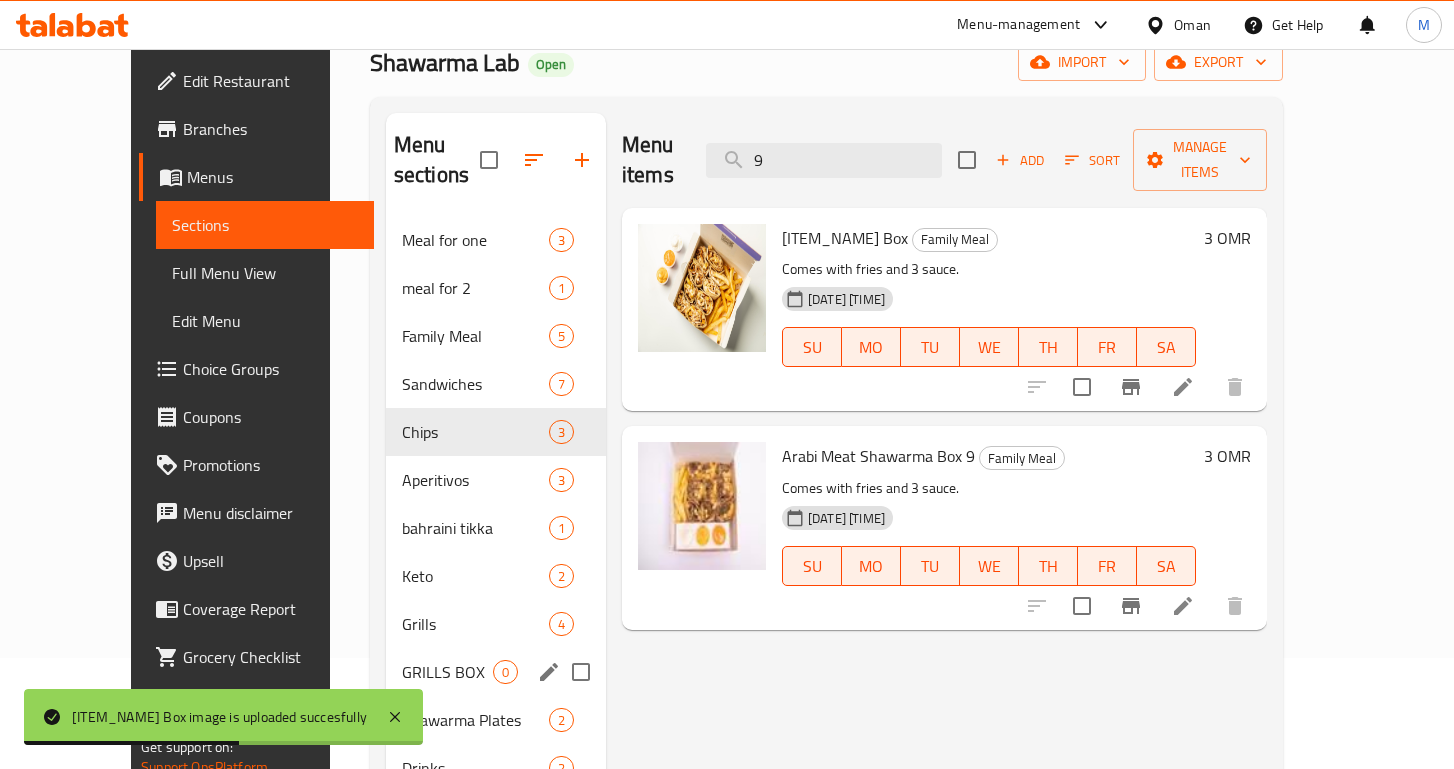 scroll, scrollTop: 280, scrollLeft: 0, axis: vertical 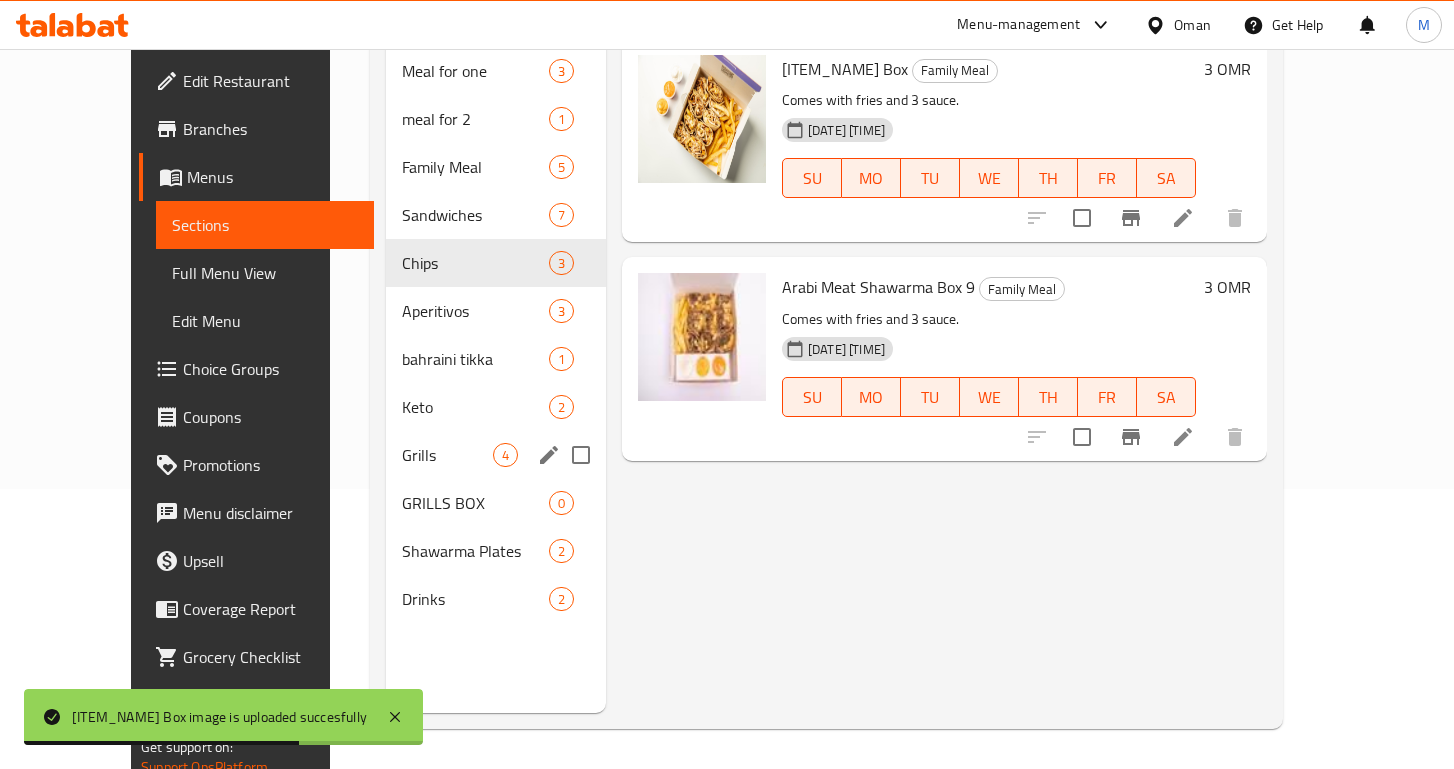 click on "Grills 4" at bounding box center [496, 455] 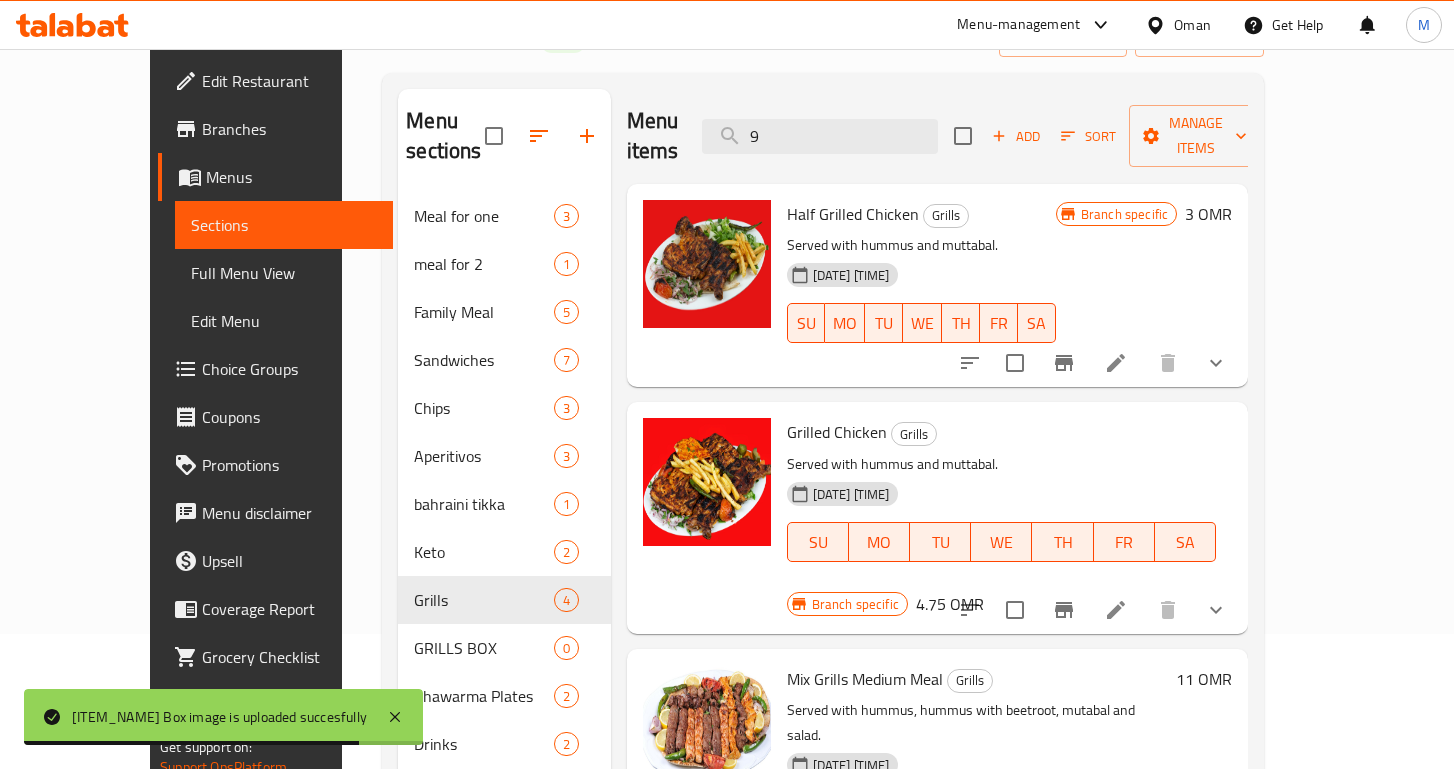 scroll, scrollTop: 95, scrollLeft: 0, axis: vertical 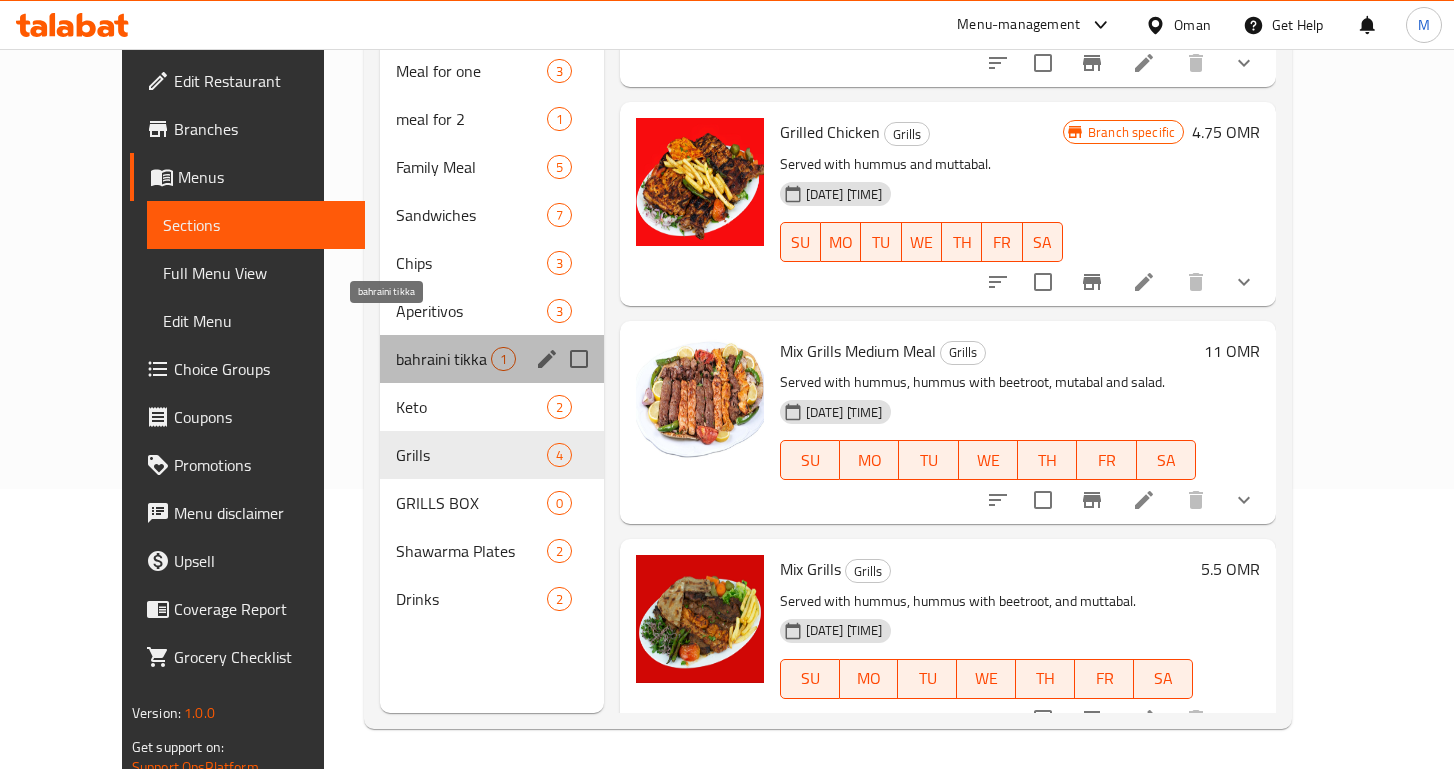 click on "bahraini tikka" at bounding box center [443, 359] 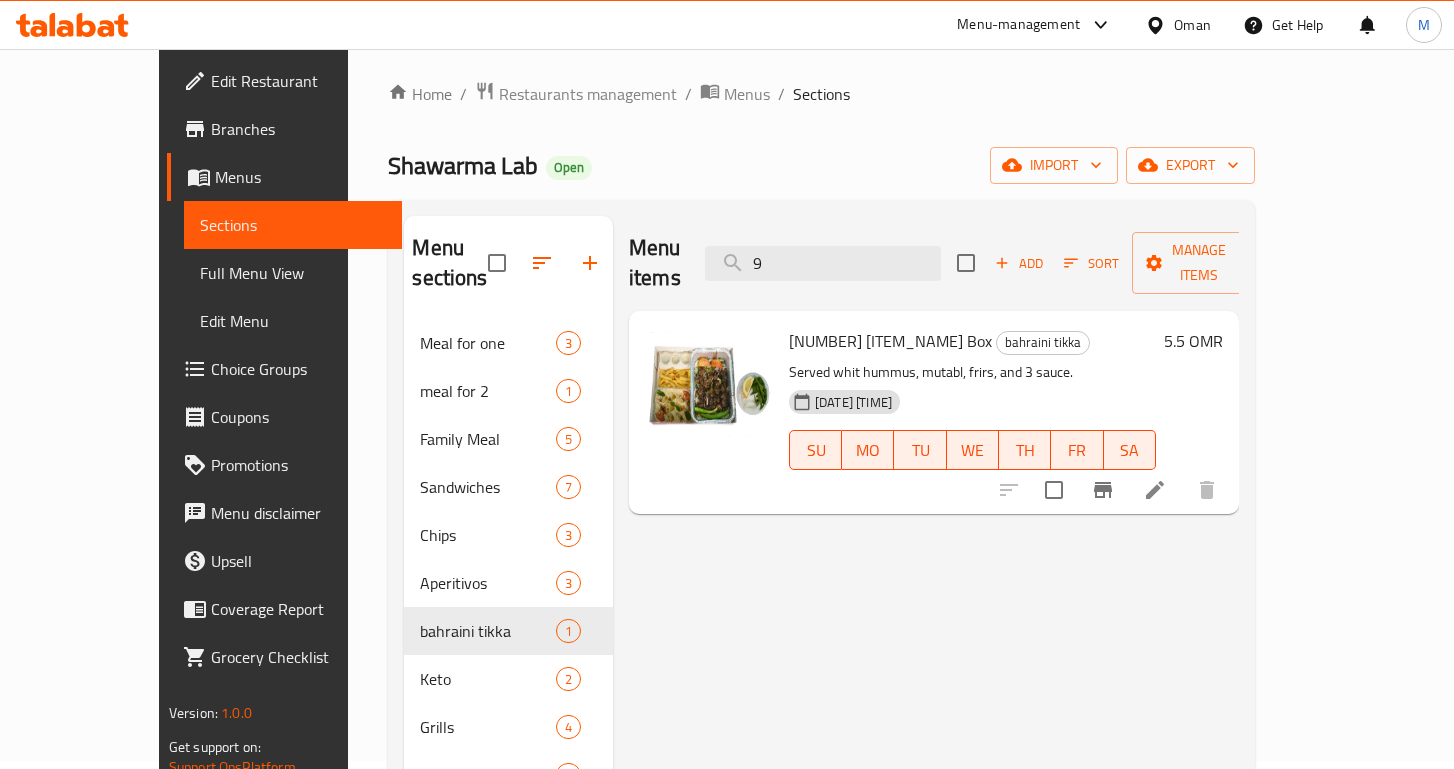 scroll, scrollTop: 0, scrollLeft: 0, axis: both 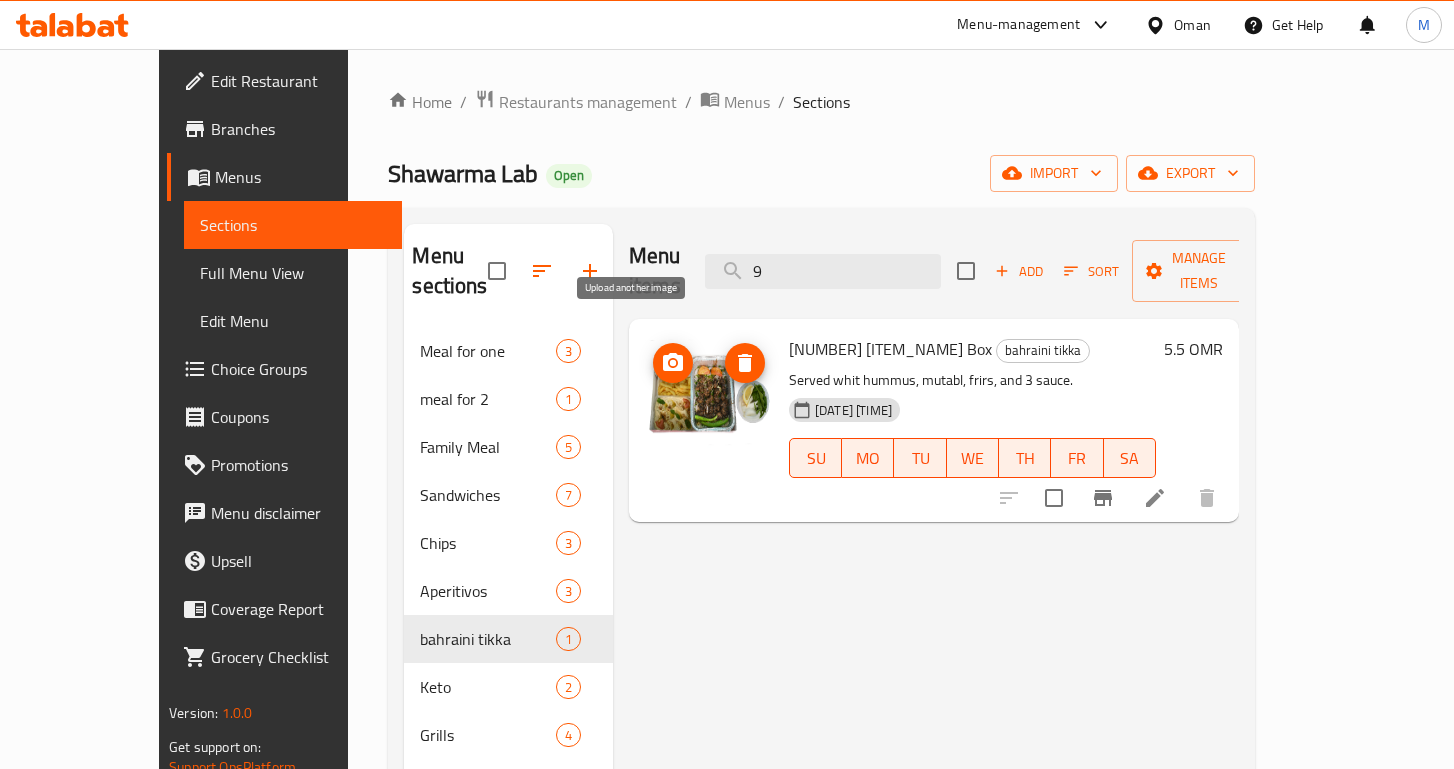 click 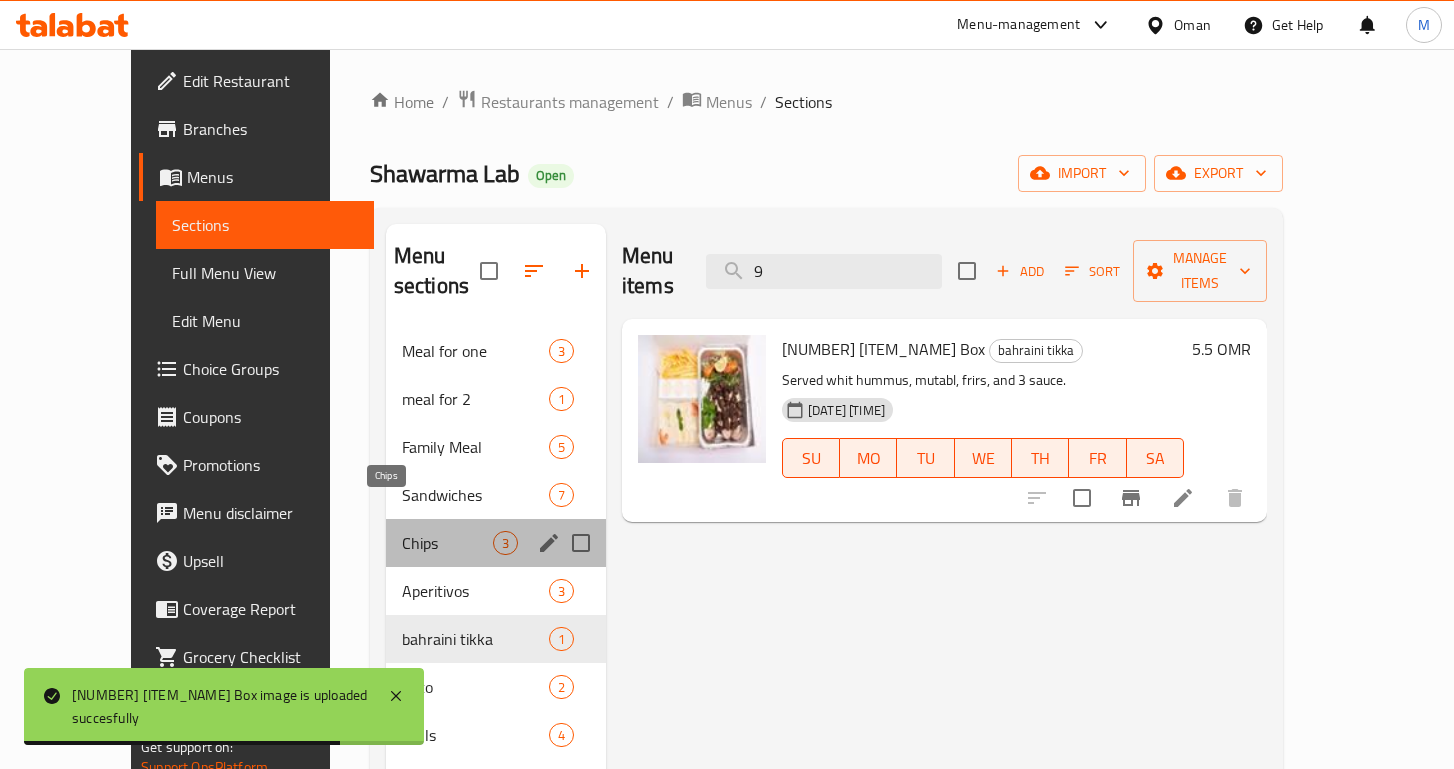 click on "Chips" at bounding box center (447, 543) 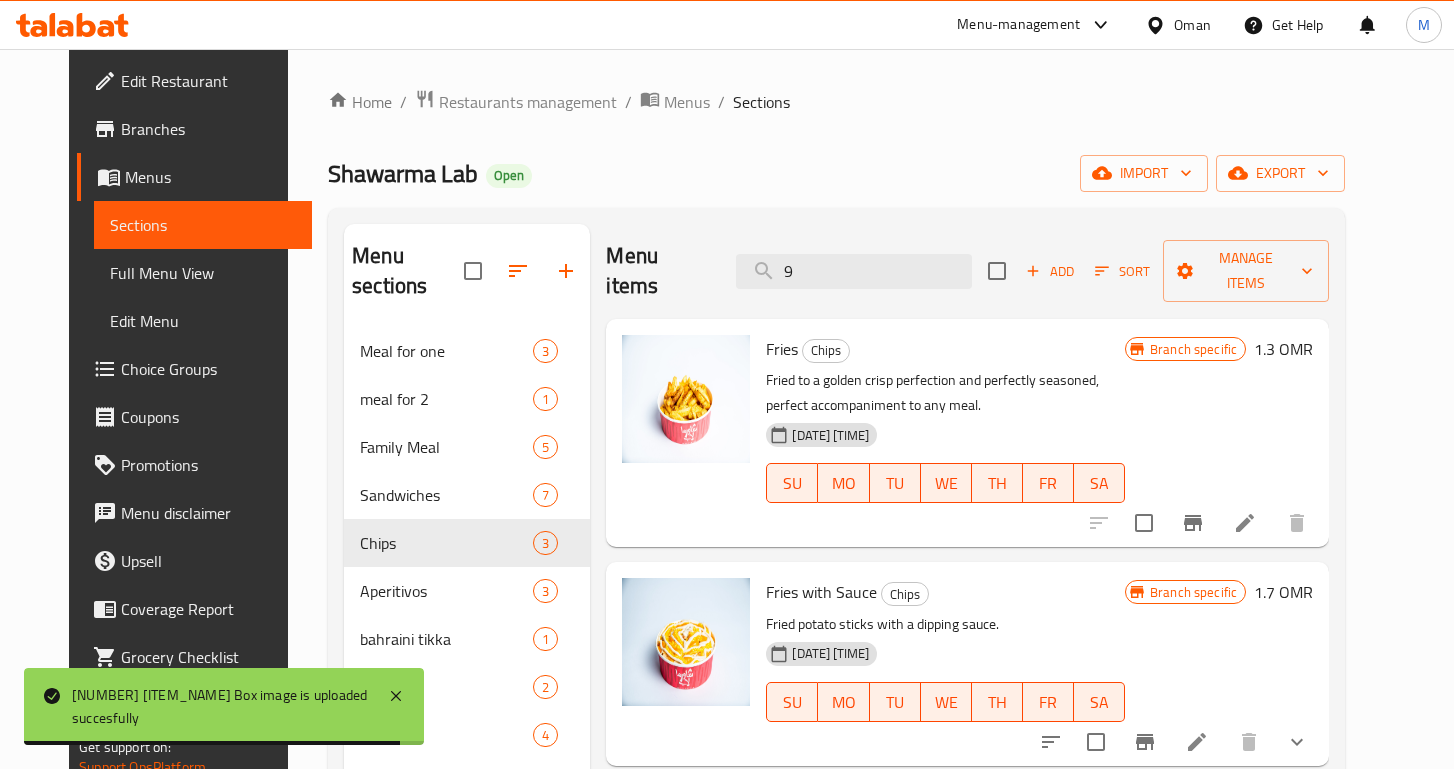 scroll, scrollTop: 280, scrollLeft: 0, axis: vertical 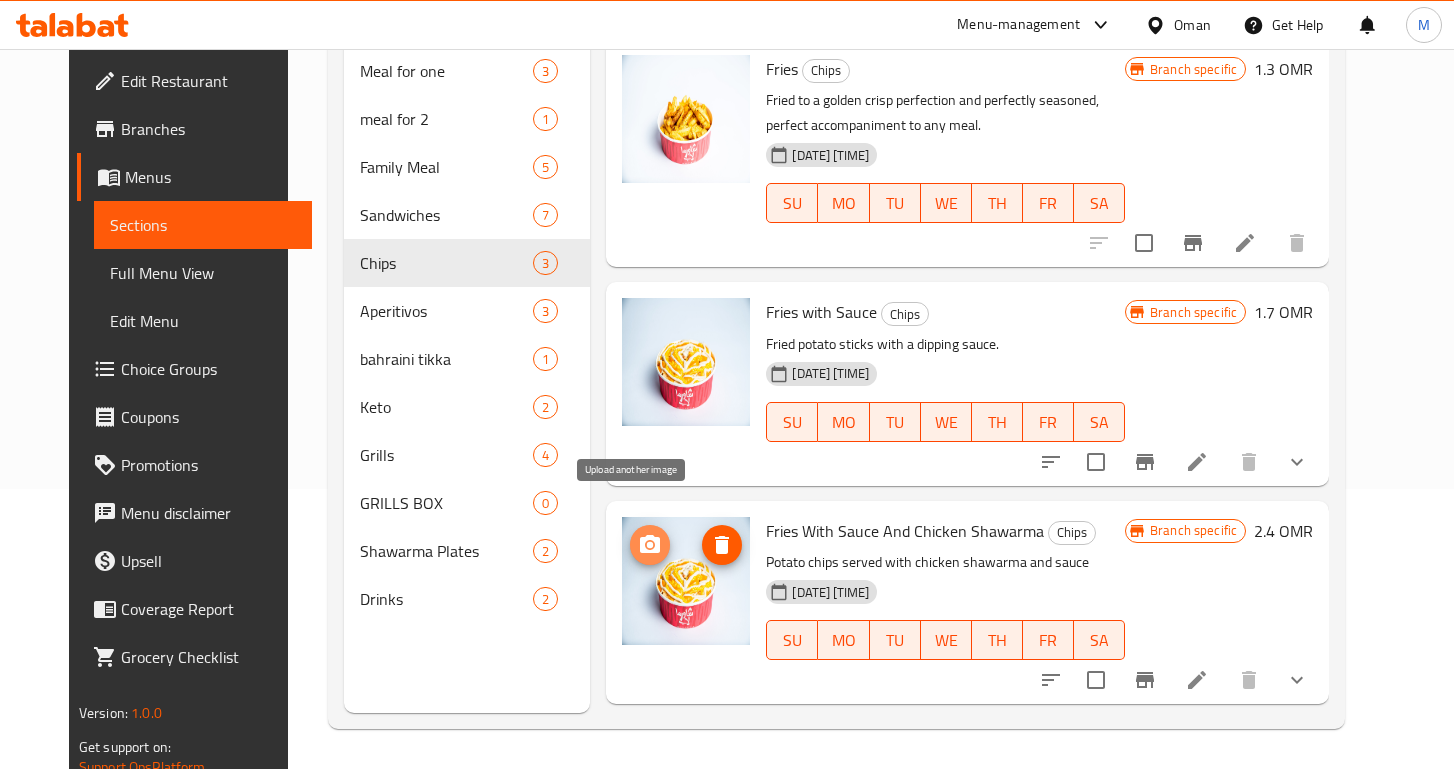 click 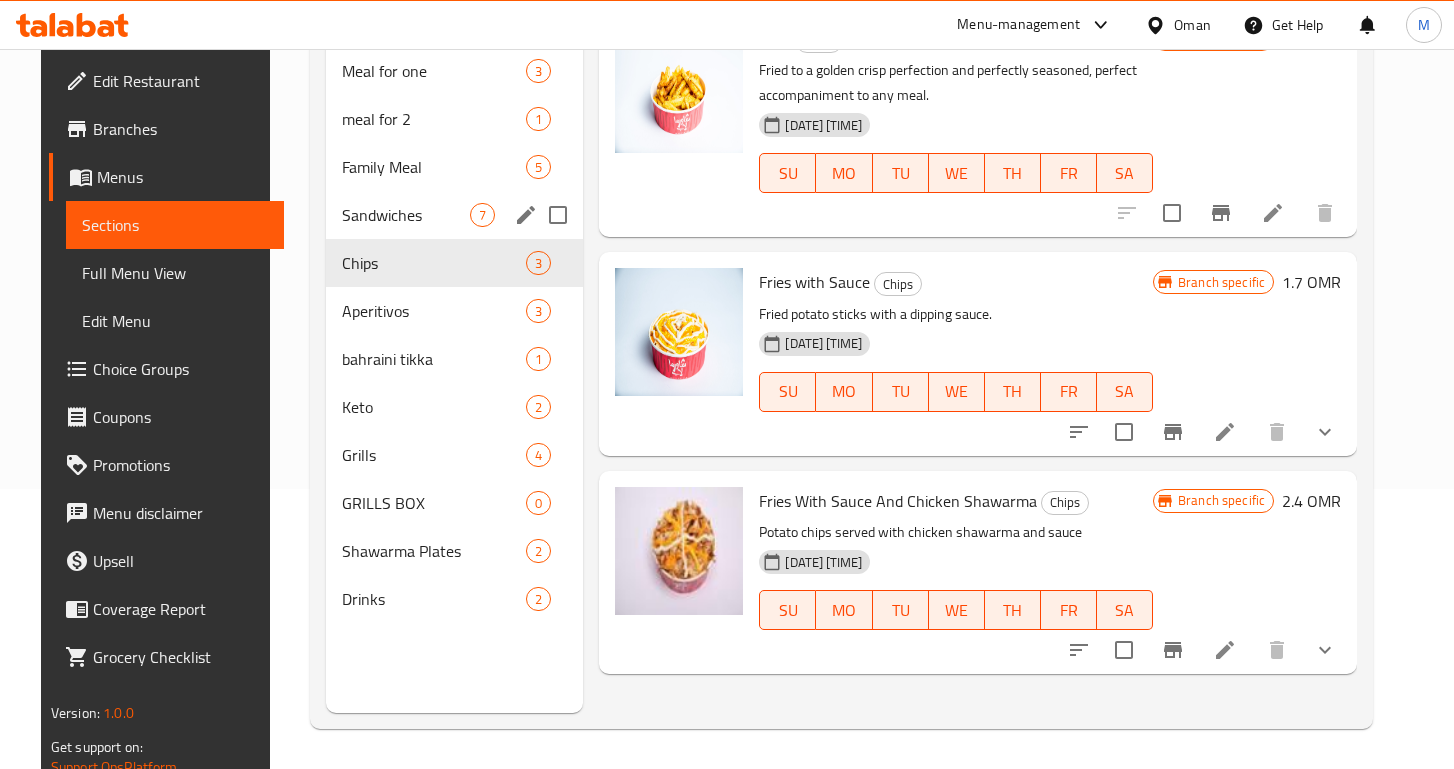 scroll, scrollTop: 0, scrollLeft: 0, axis: both 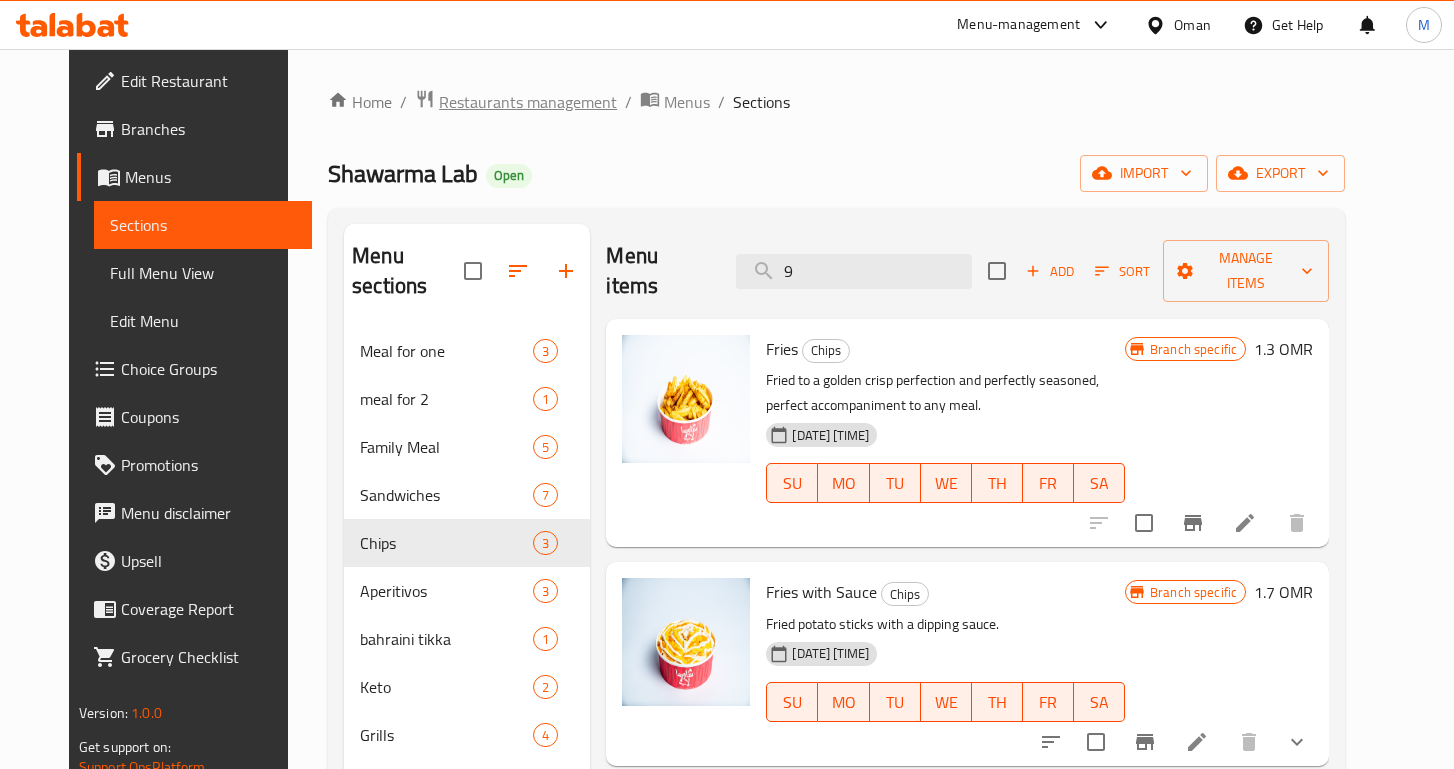 click on "Restaurants management" at bounding box center [528, 102] 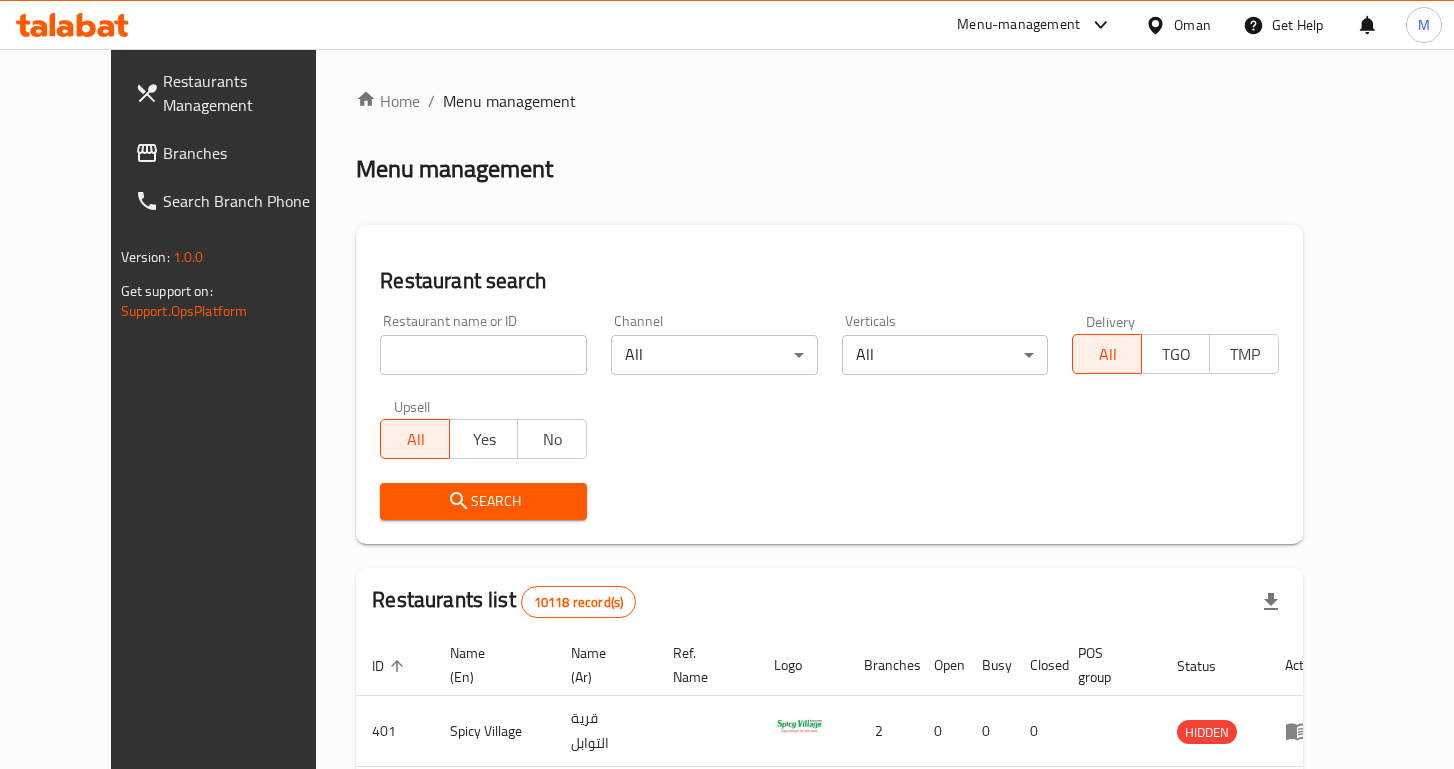 click at bounding box center [727, 384] 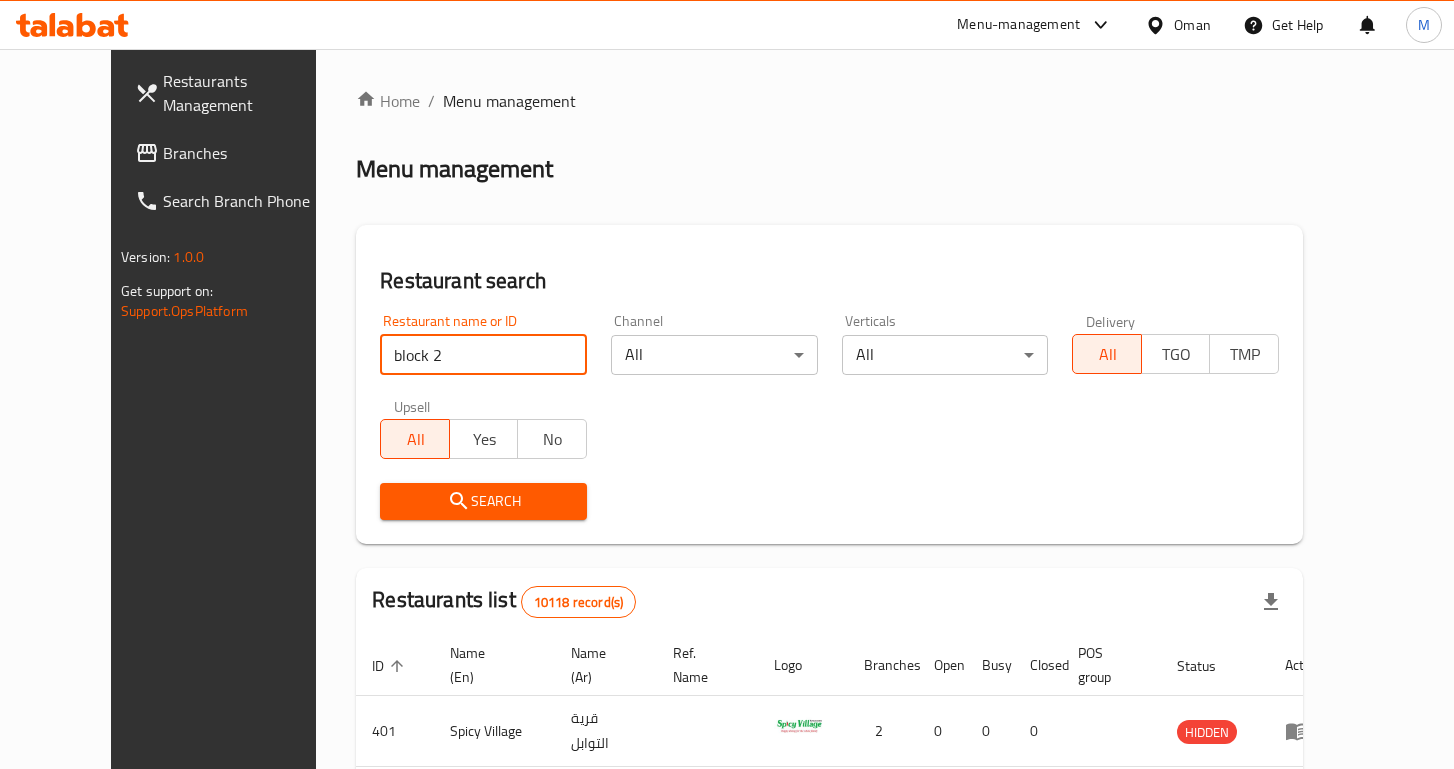 click on "Search" at bounding box center (483, 501) 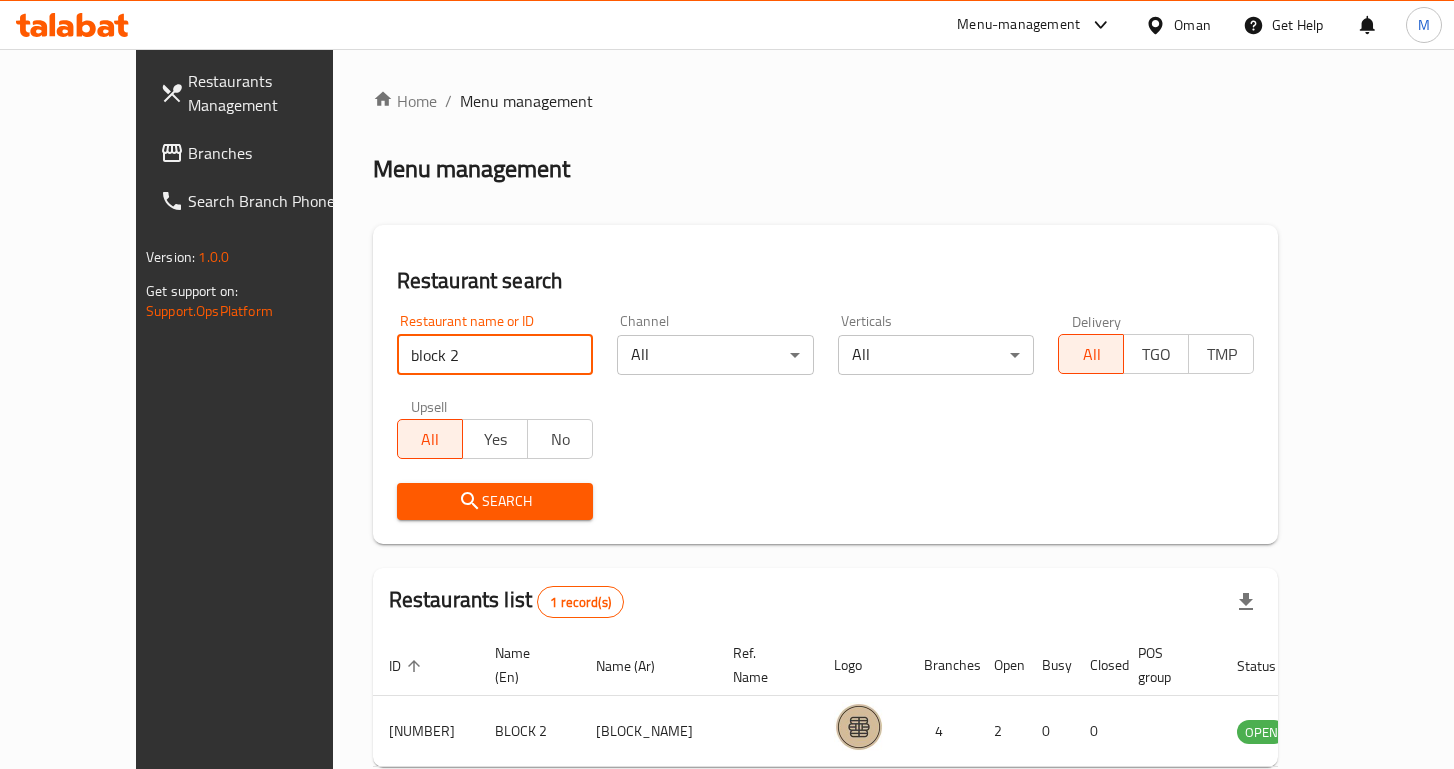 scroll, scrollTop: 84, scrollLeft: 0, axis: vertical 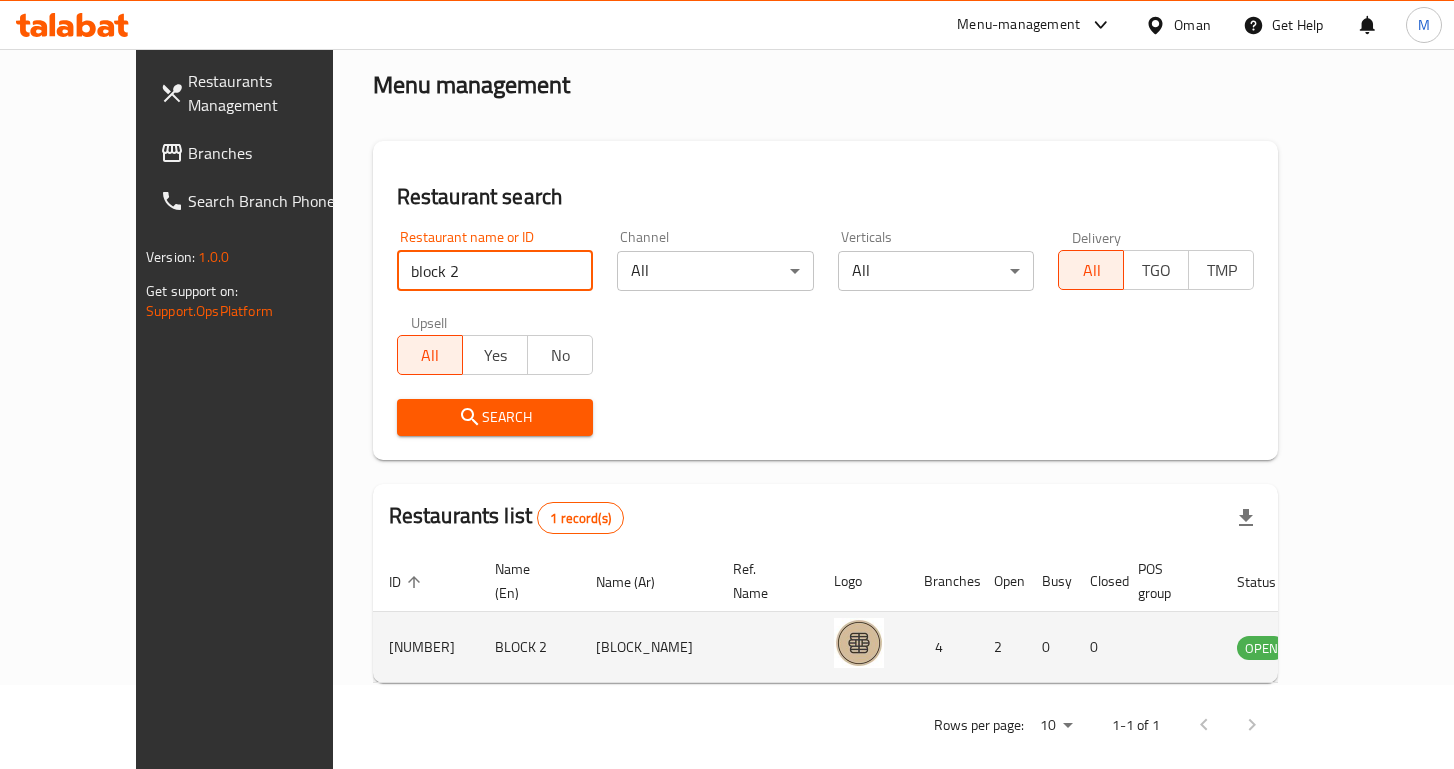 click on "[NUMBER]" at bounding box center [426, 647] 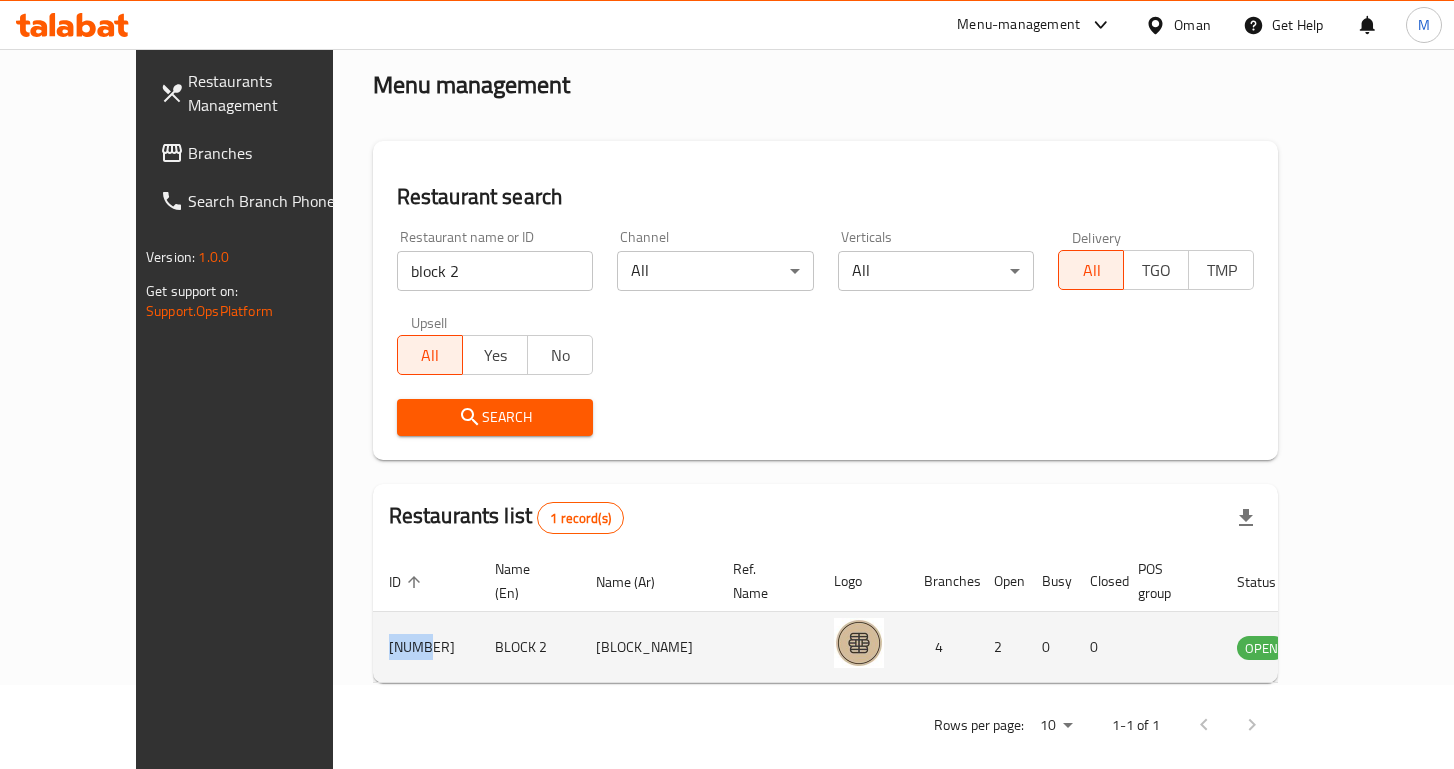 click on "[NUMBER]" at bounding box center (426, 647) 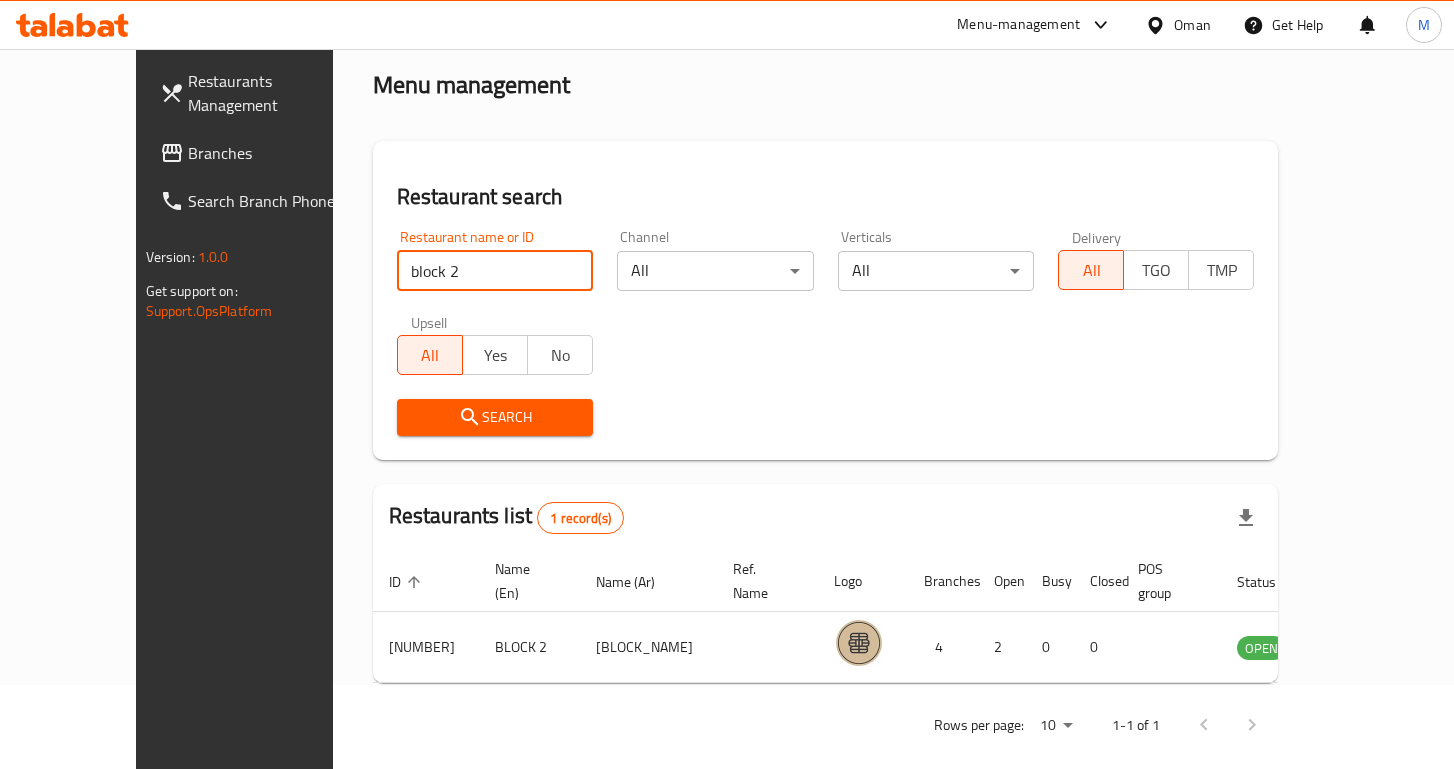 click on "block 2" at bounding box center (495, 271) 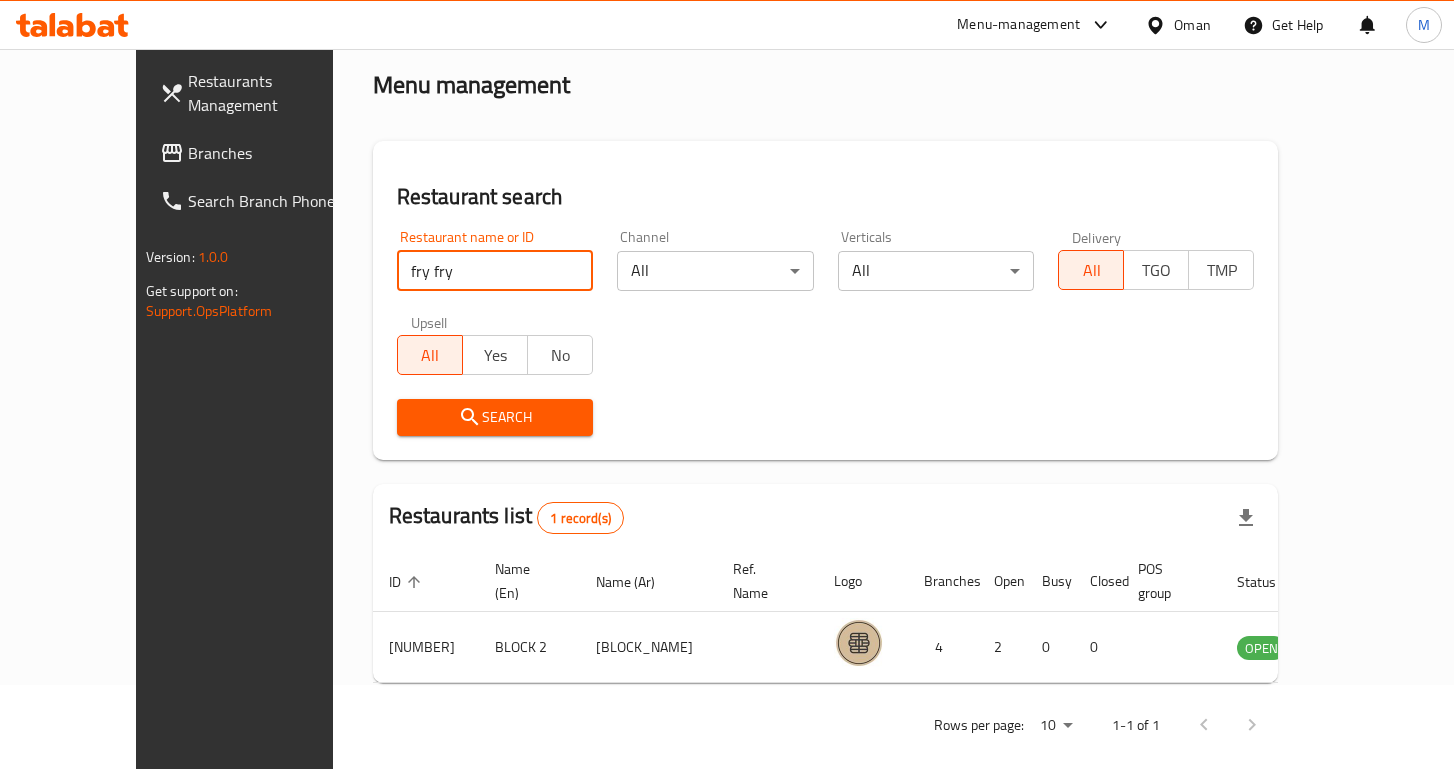 click on "Search" at bounding box center [495, 417] 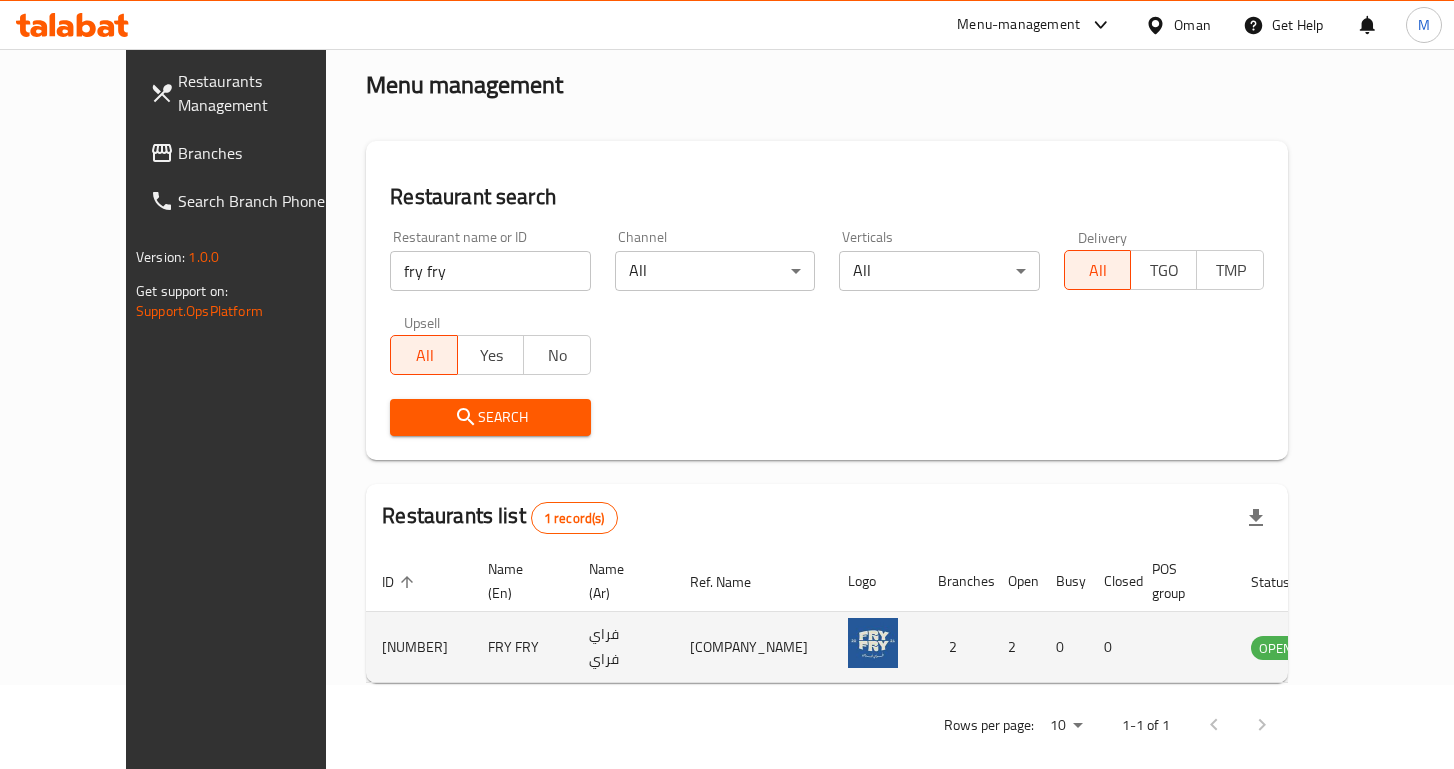 click on "[NUMBER]" at bounding box center (419, 647) 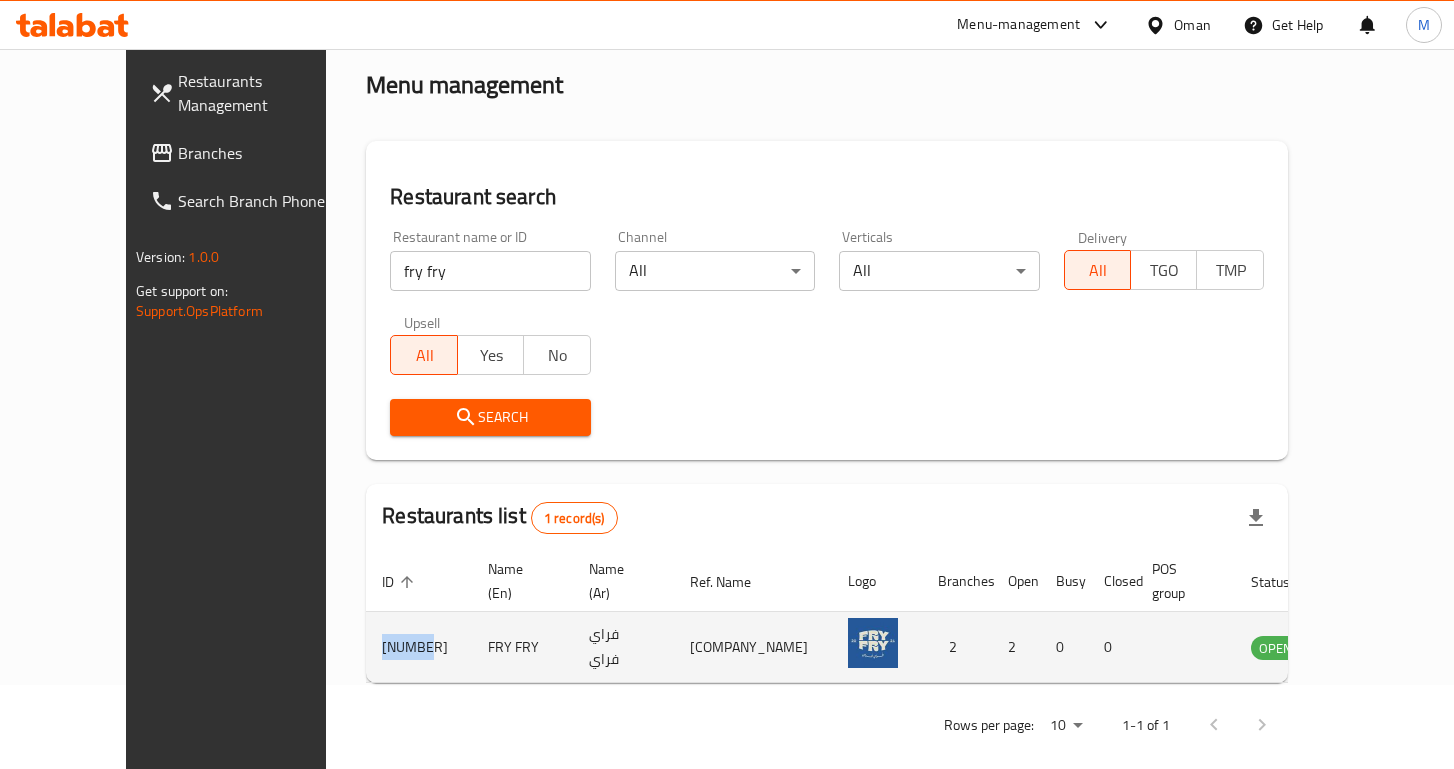 click on "[NUMBER]" at bounding box center (419, 647) 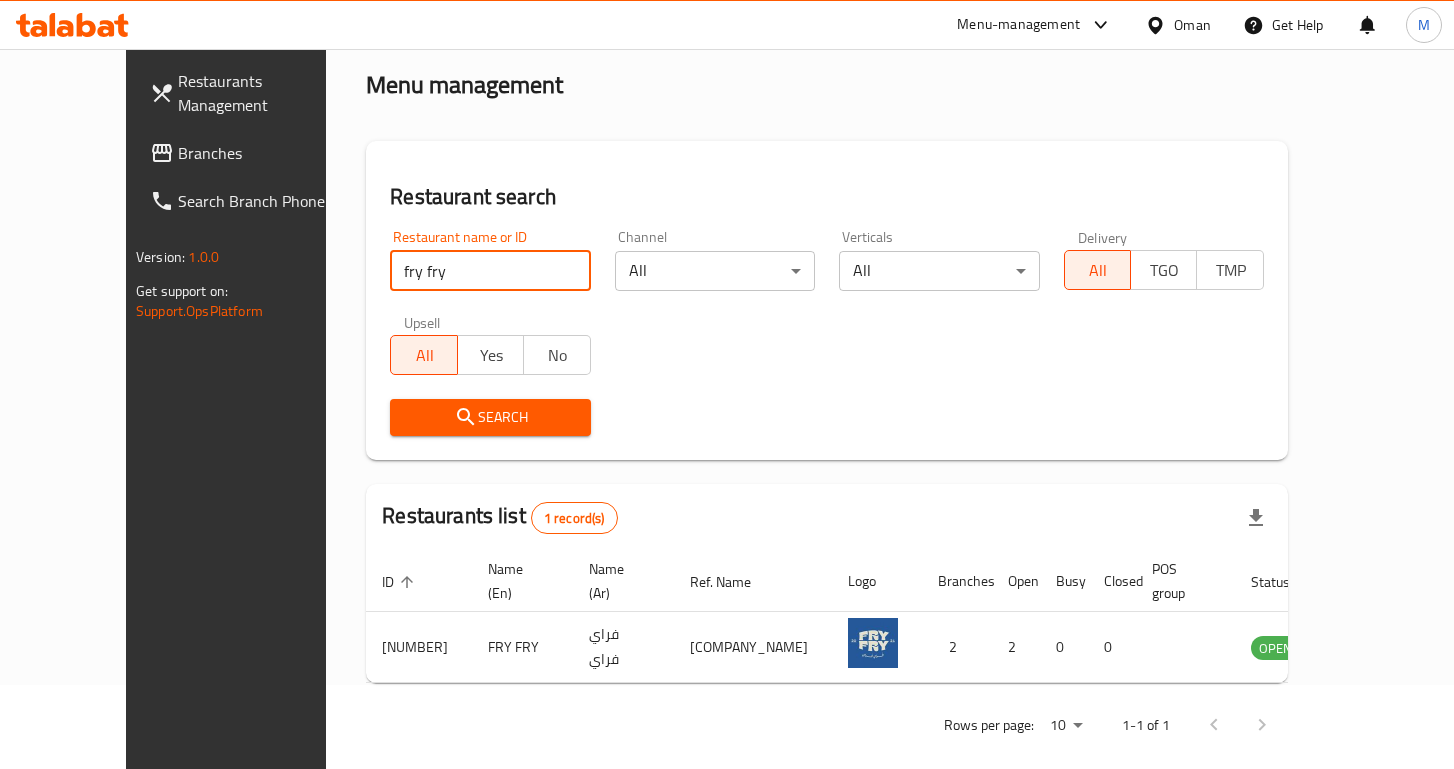 click on "fry fry" at bounding box center [490, 271] 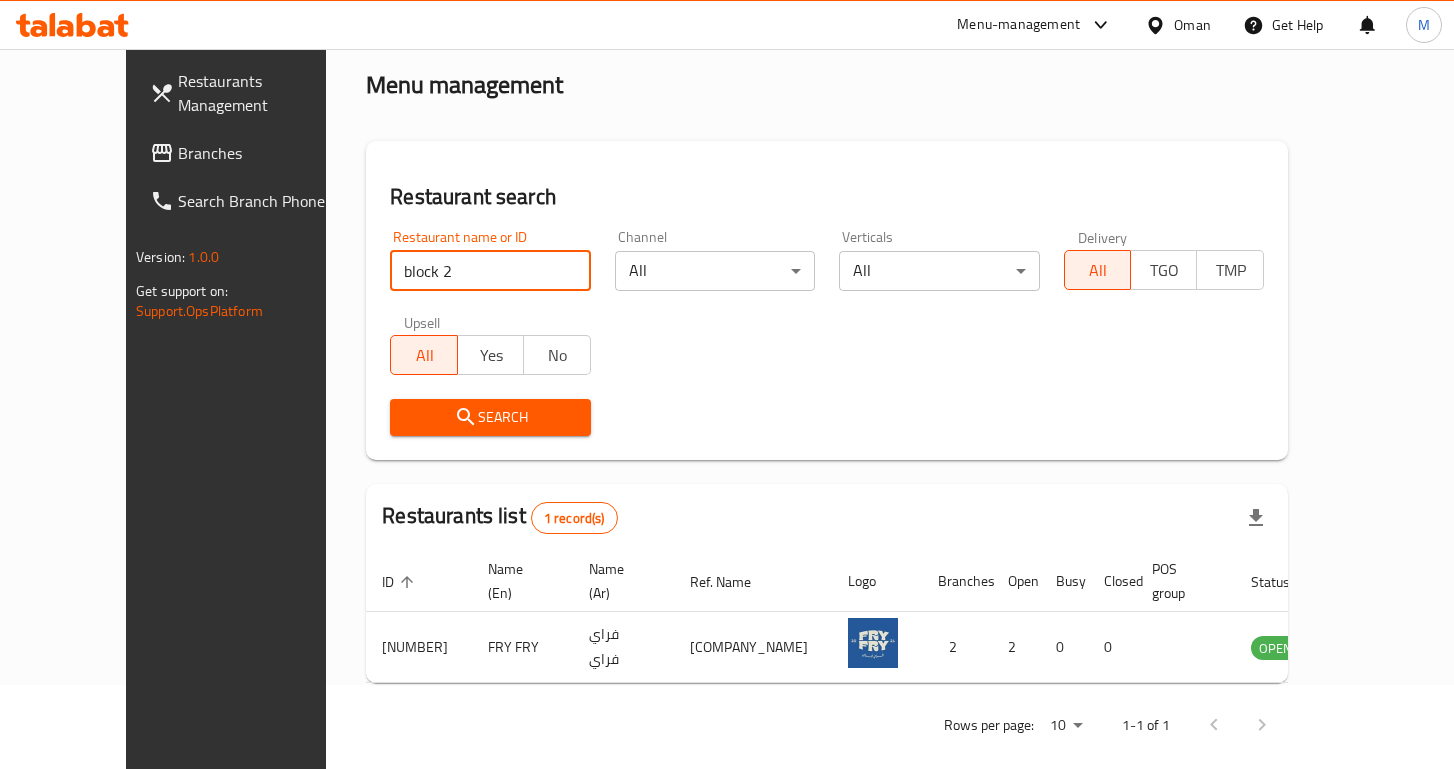 click on "Search" at bounding box center [490, 417] 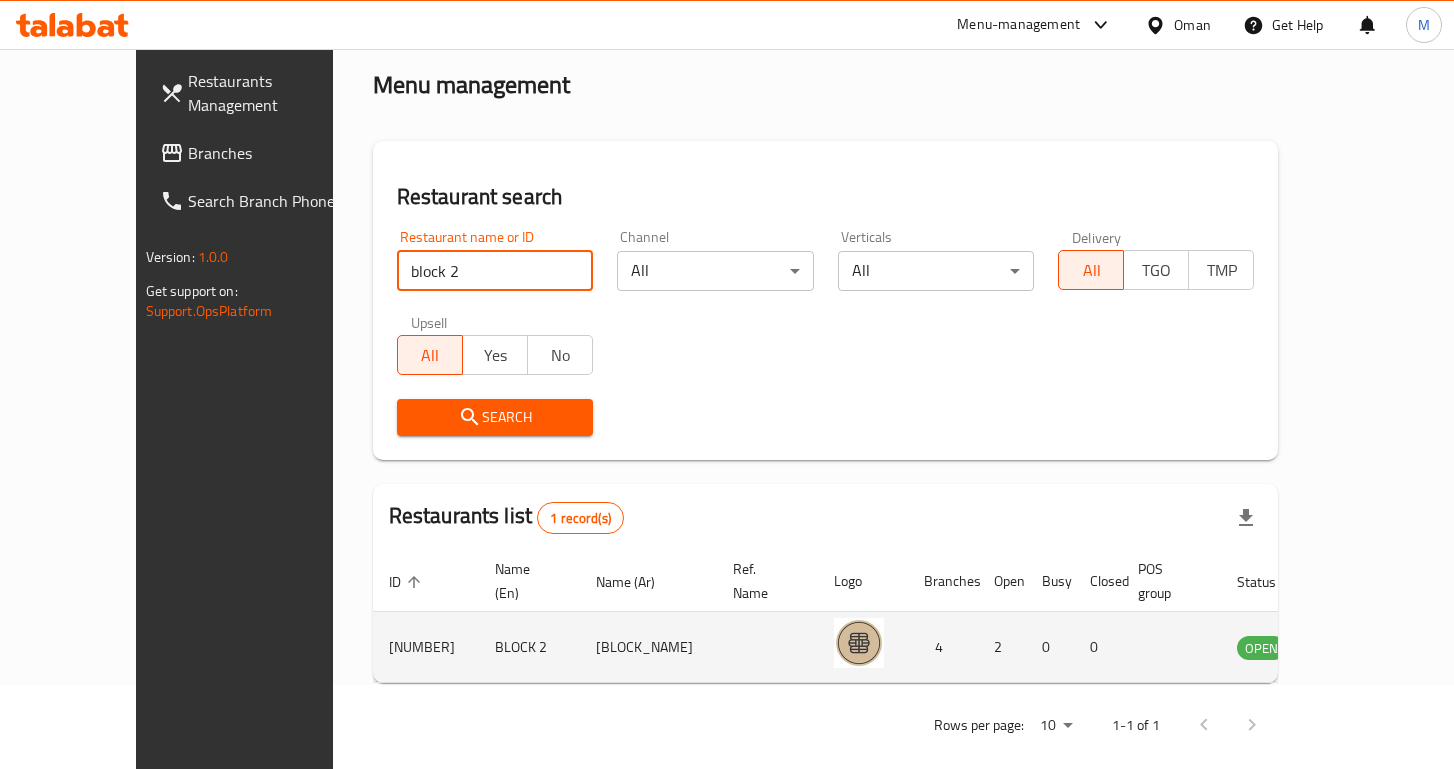 click on "[NUMBER]" at bounding box center [426, 647] 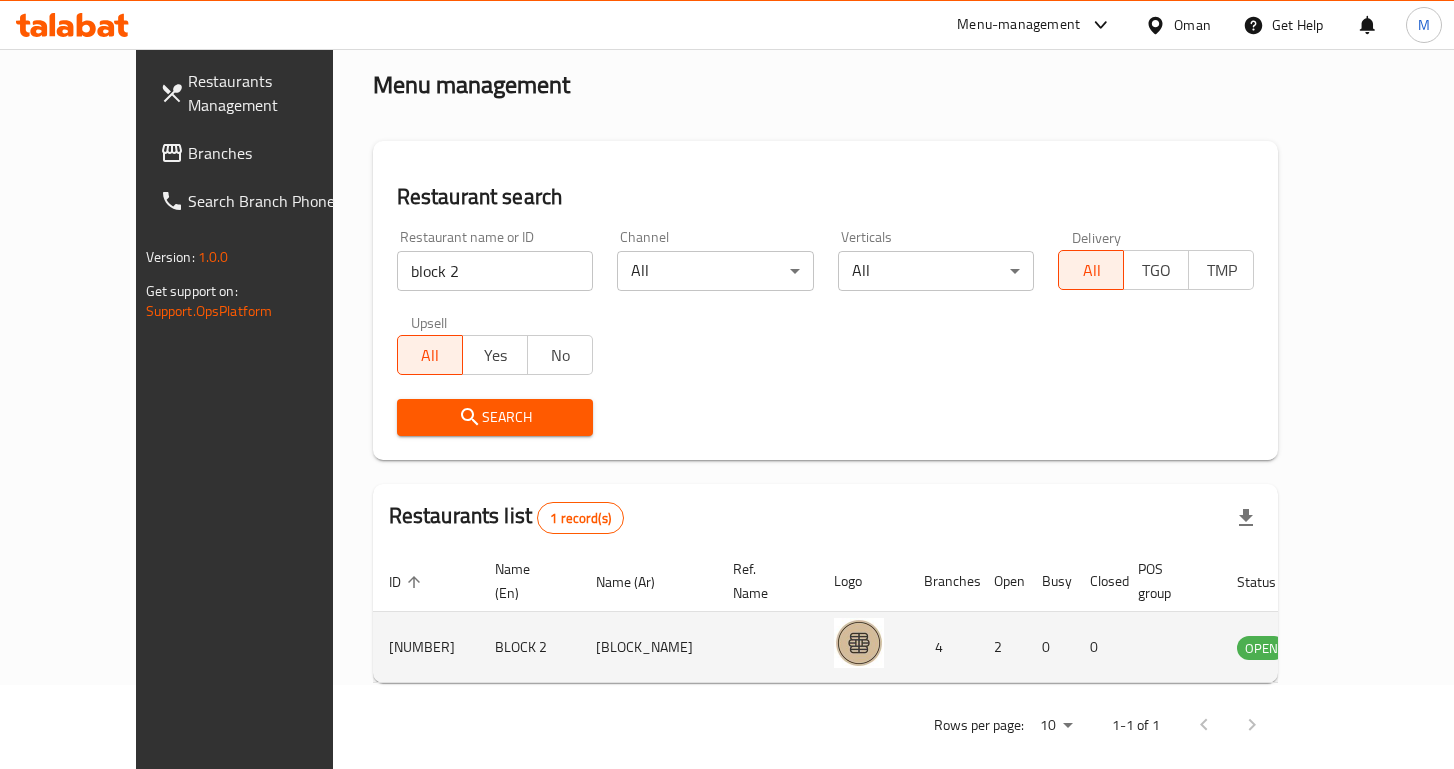 click on "[NUMBER]" at bounding box center [426, 647] 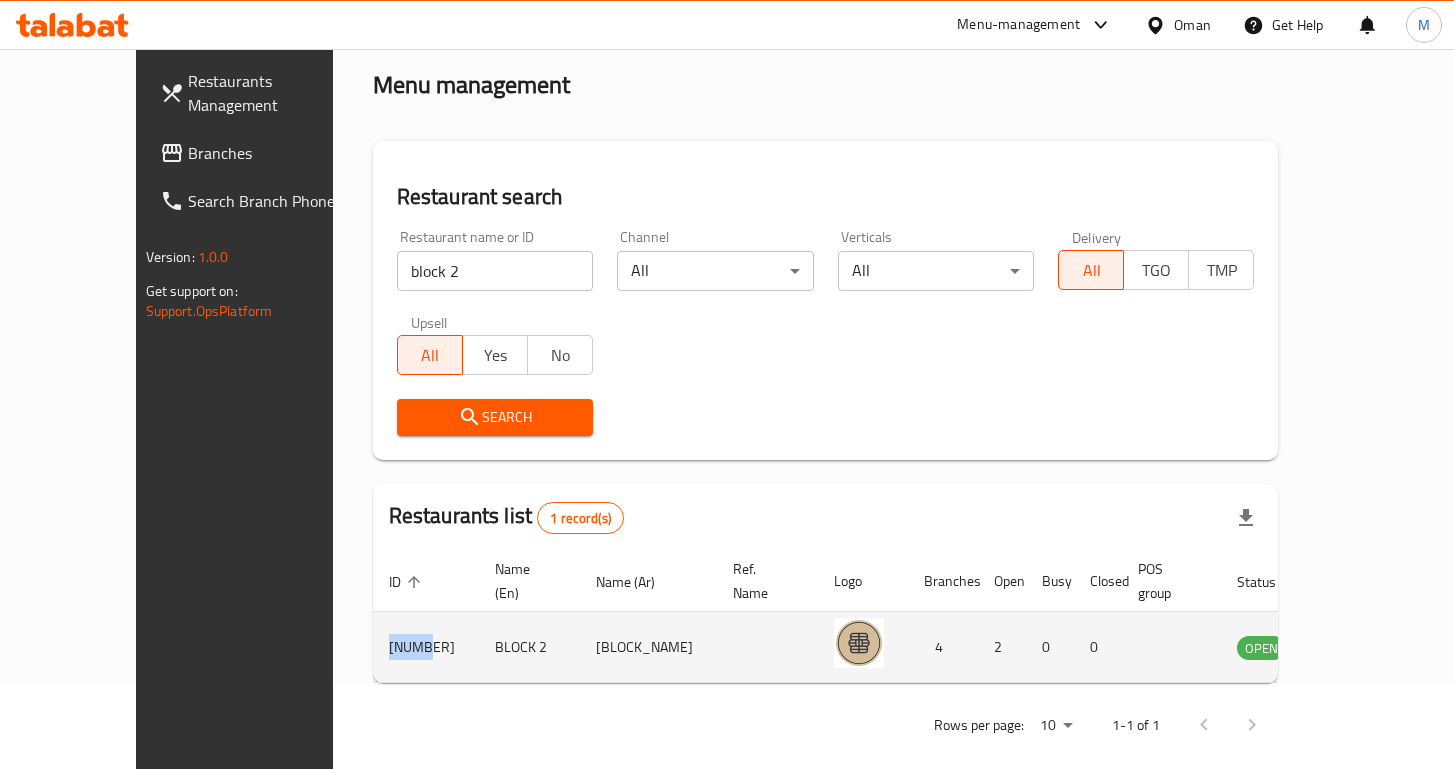 click on "[NUMBER]" at bounding box center (426, 647) 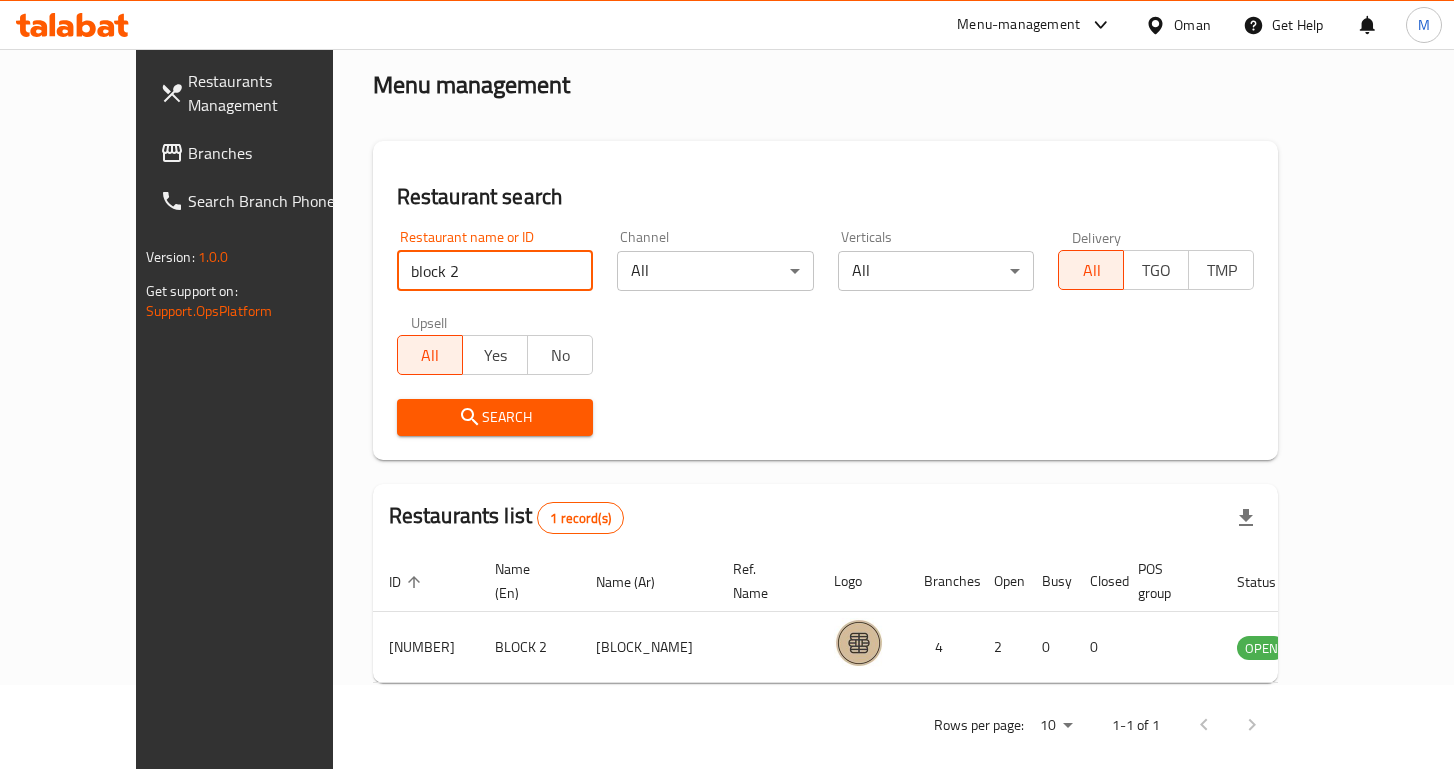 click on "block 2" at bounding box center [495, 271] 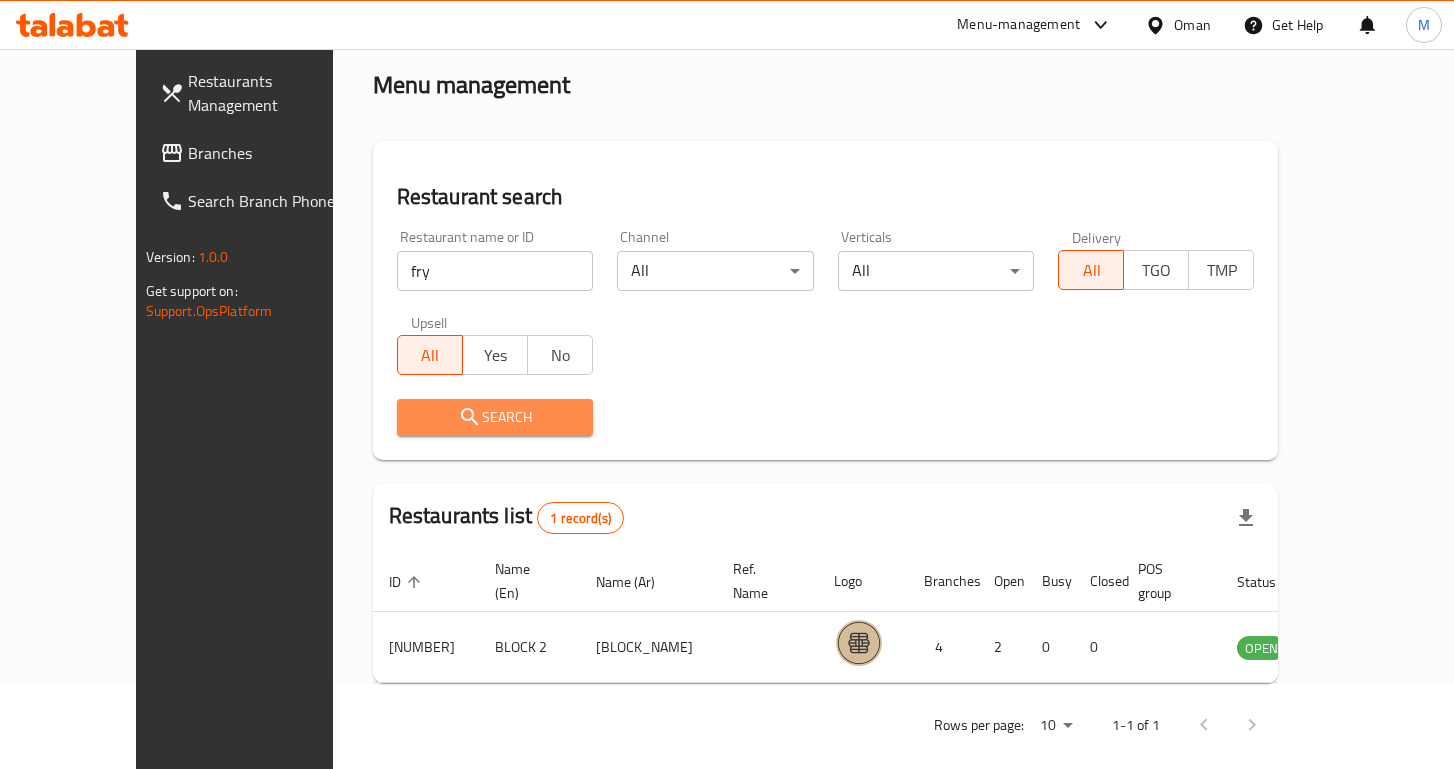 click on "Search" at bounding box center (495, 417) 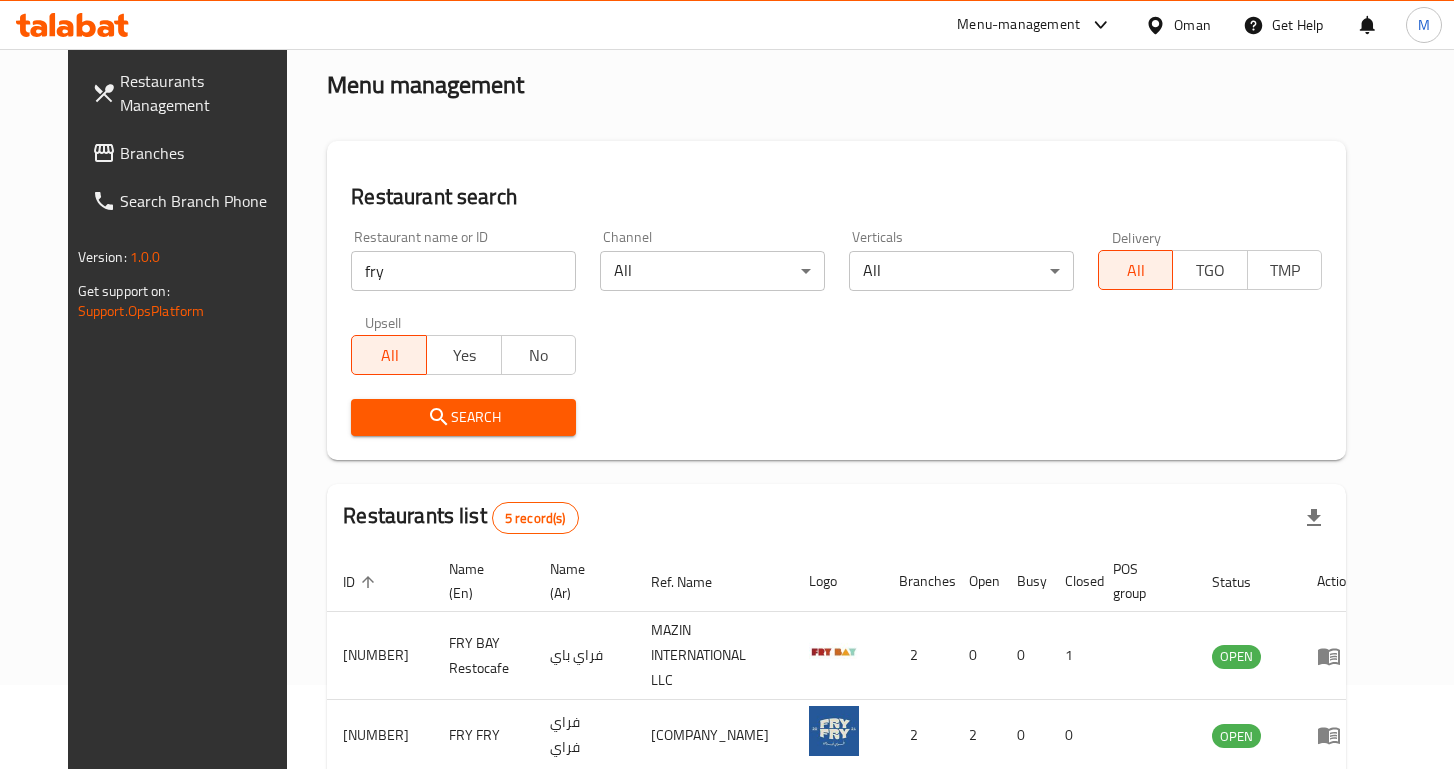 scroll, scrollTop: 163, scrollLeft: 0, axis: vertical 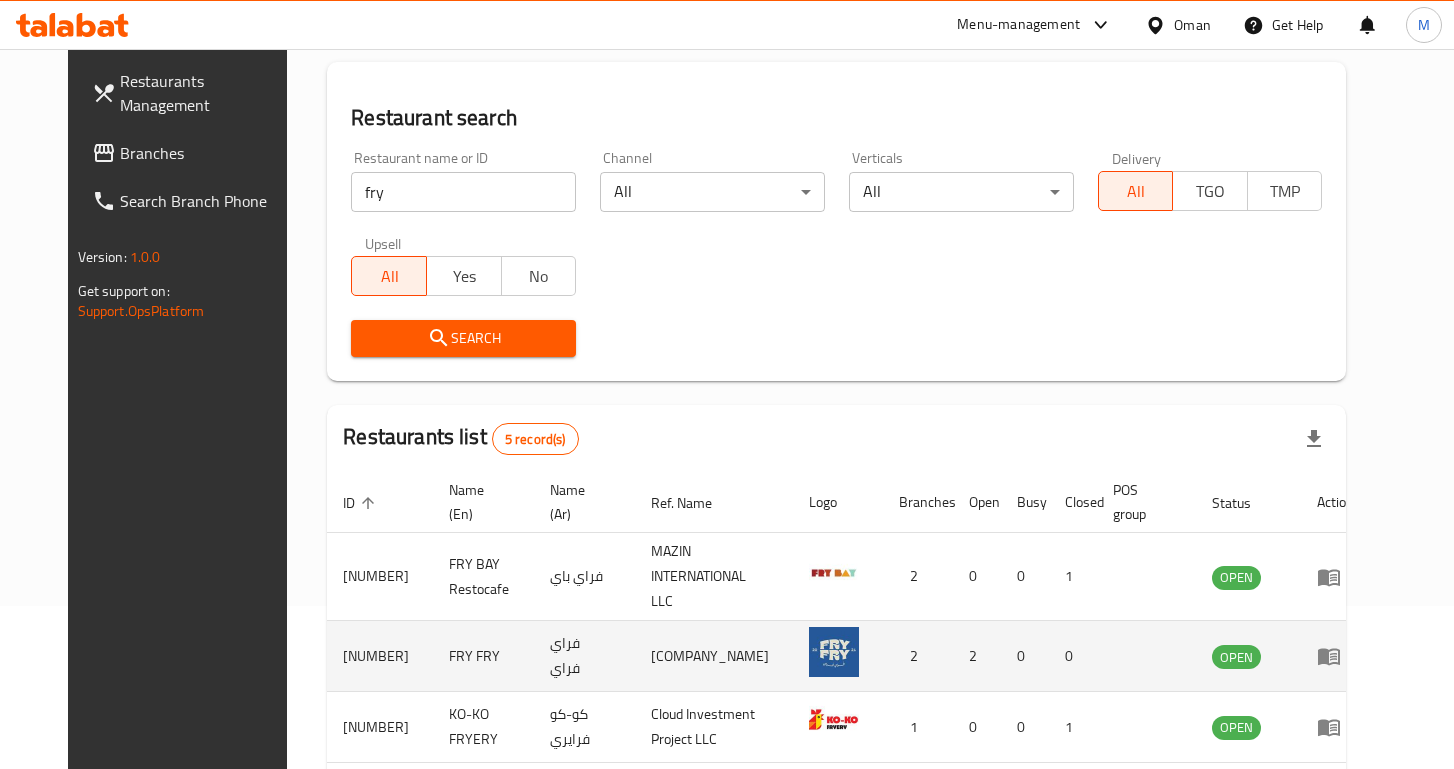 click on "[NUMBER]" at bounding box center (380, 656) 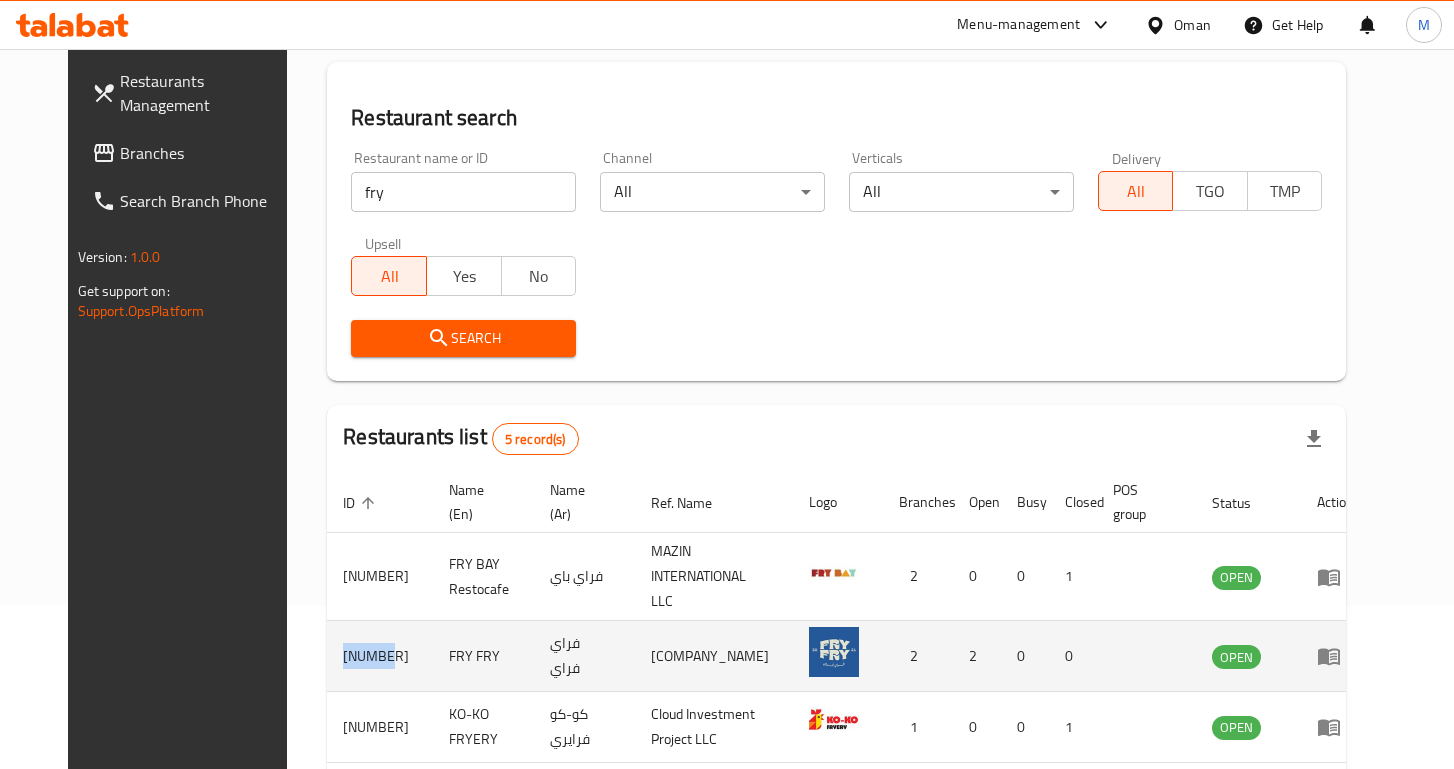 click on "[NUMBER]" at bounding box center (380, 656) 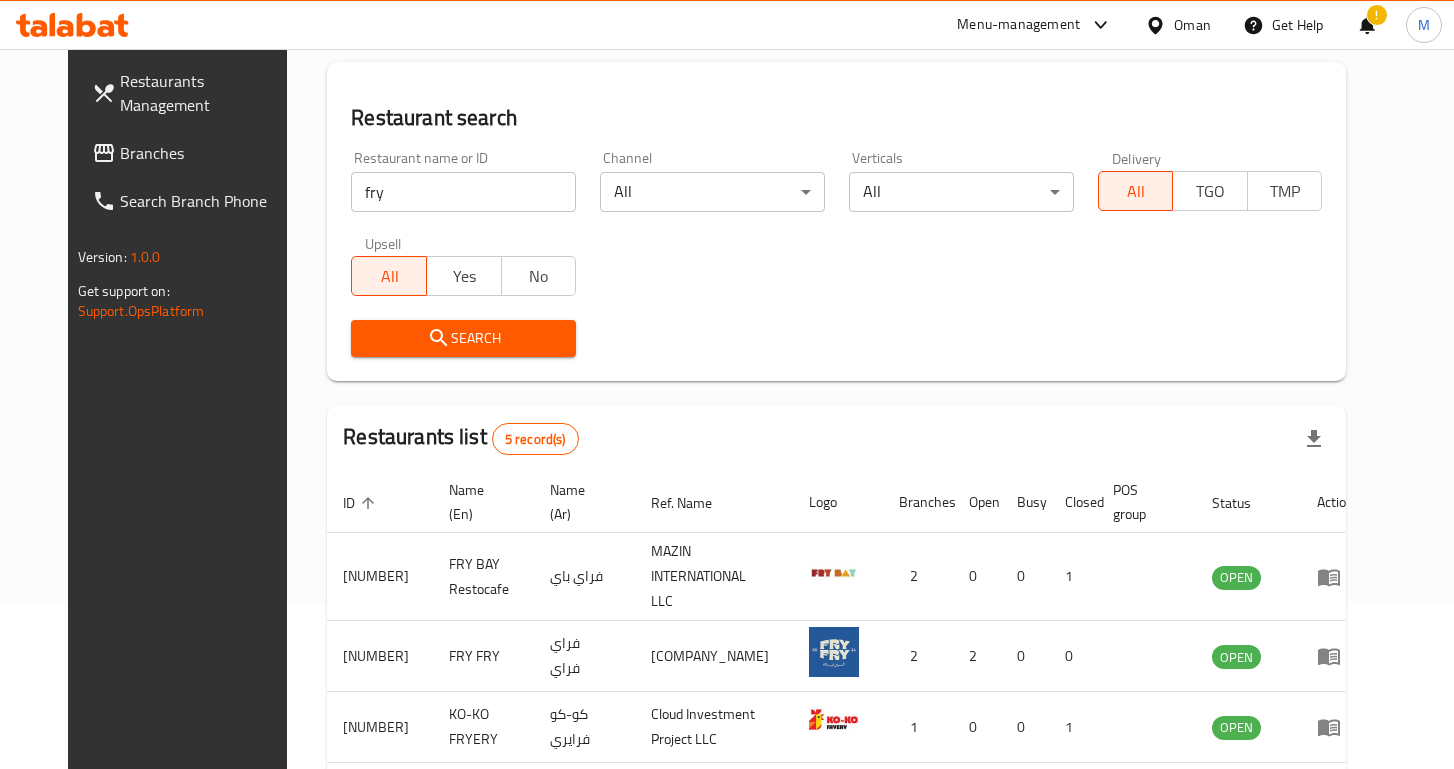 click on "fry" at bounding box center (463, 192) 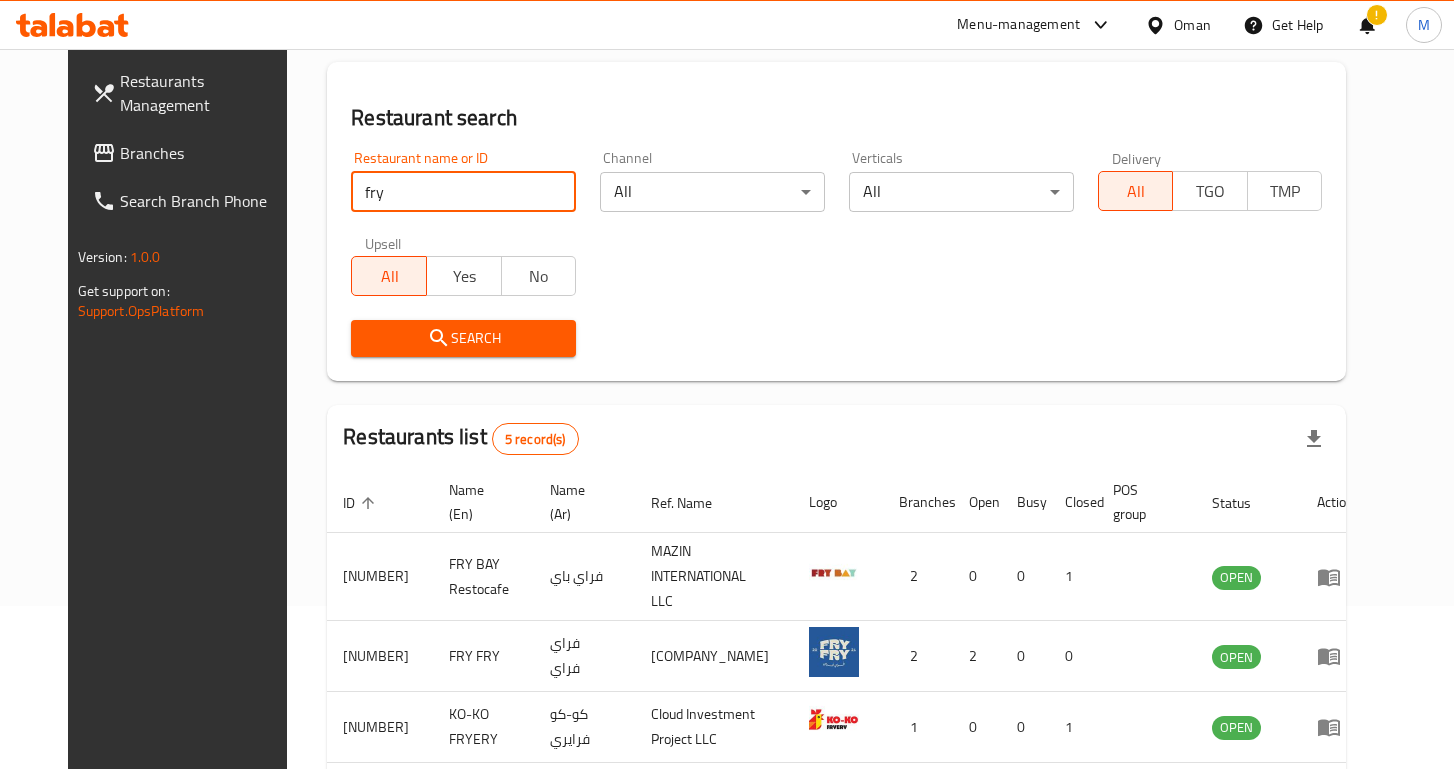 click on "fry" at bounding box center [463, 192] 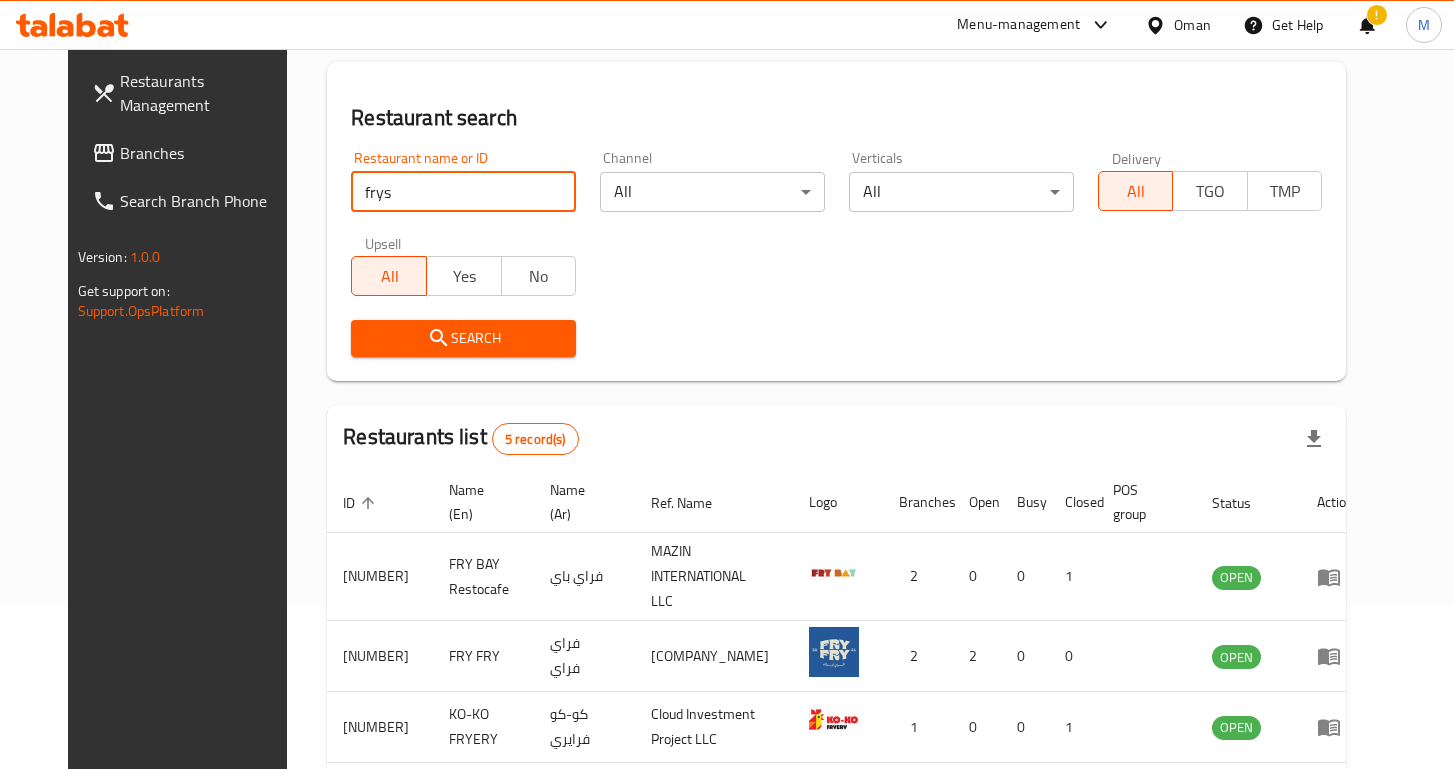 click on "frys" at bounding box center (463, 192) 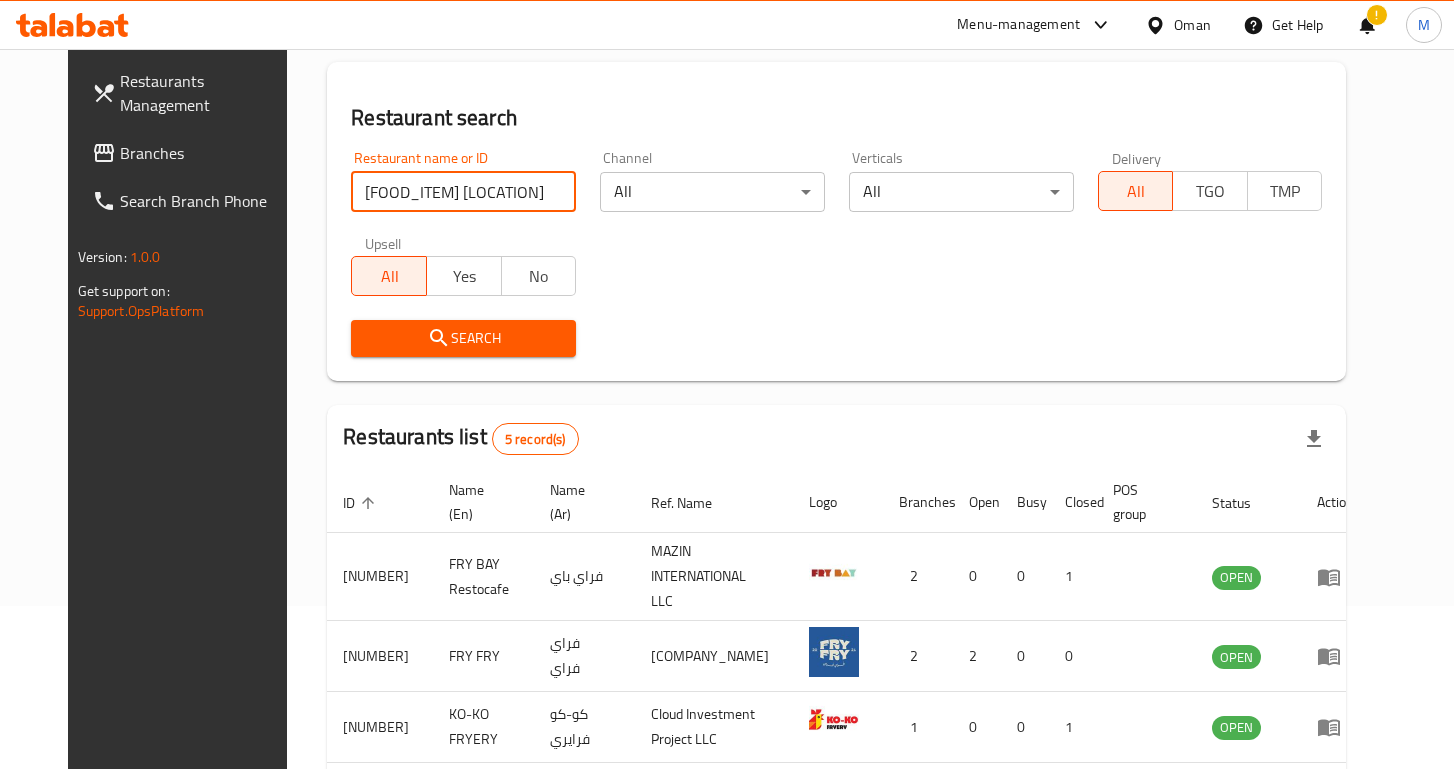 type on "[FOOD_ITEM] [LOCATION]" 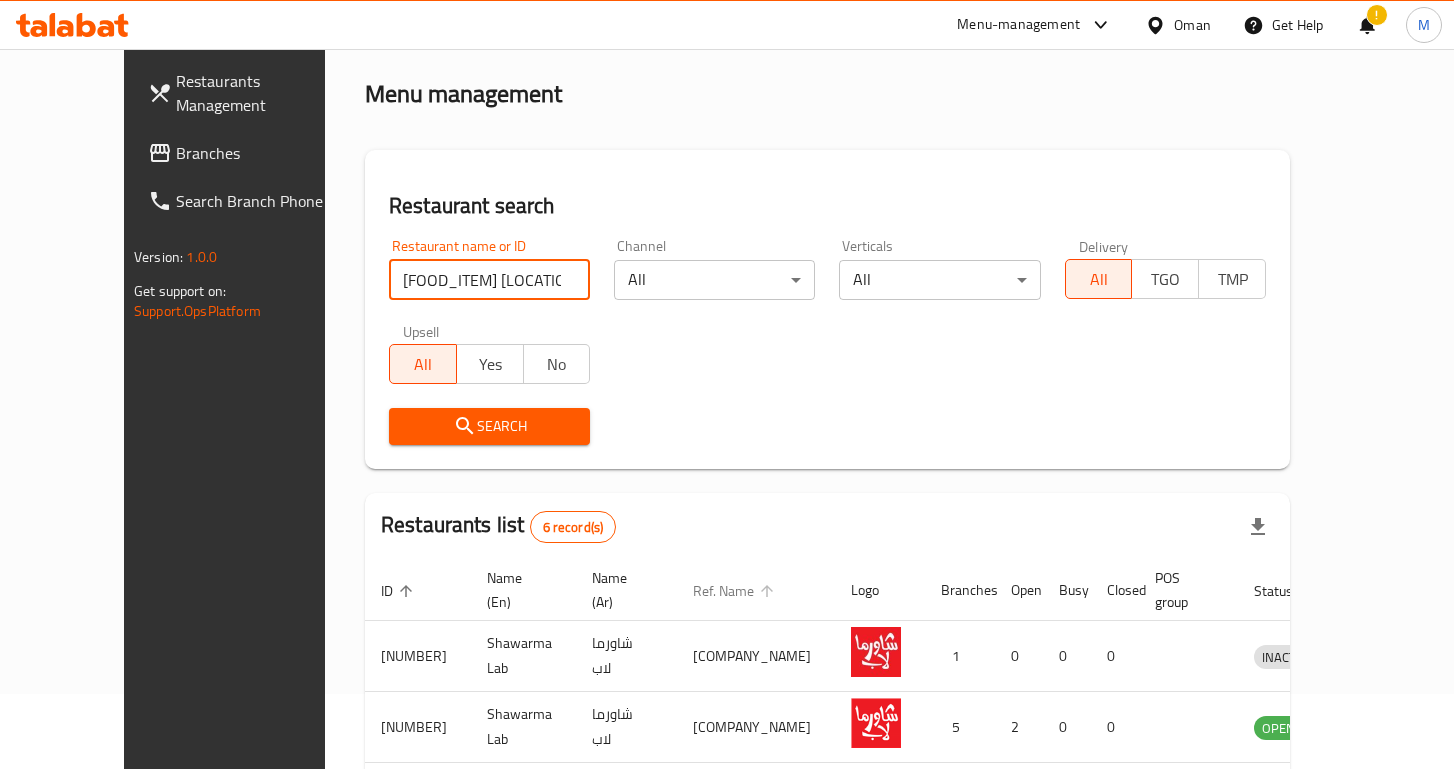 scroll, scrollTop: 0, scrollLeft: 0, axis: both 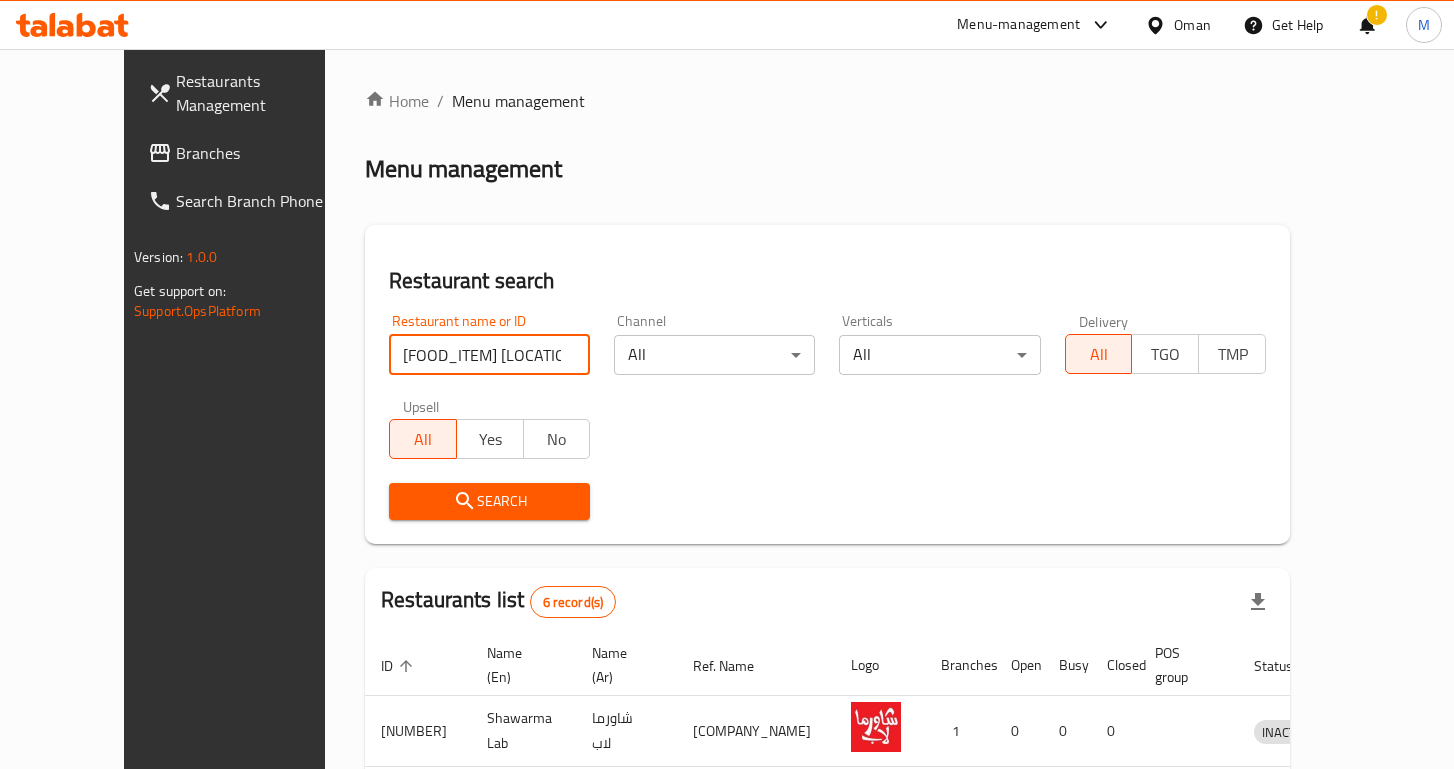 click on "Branches" at bounding box center (249, 153) 